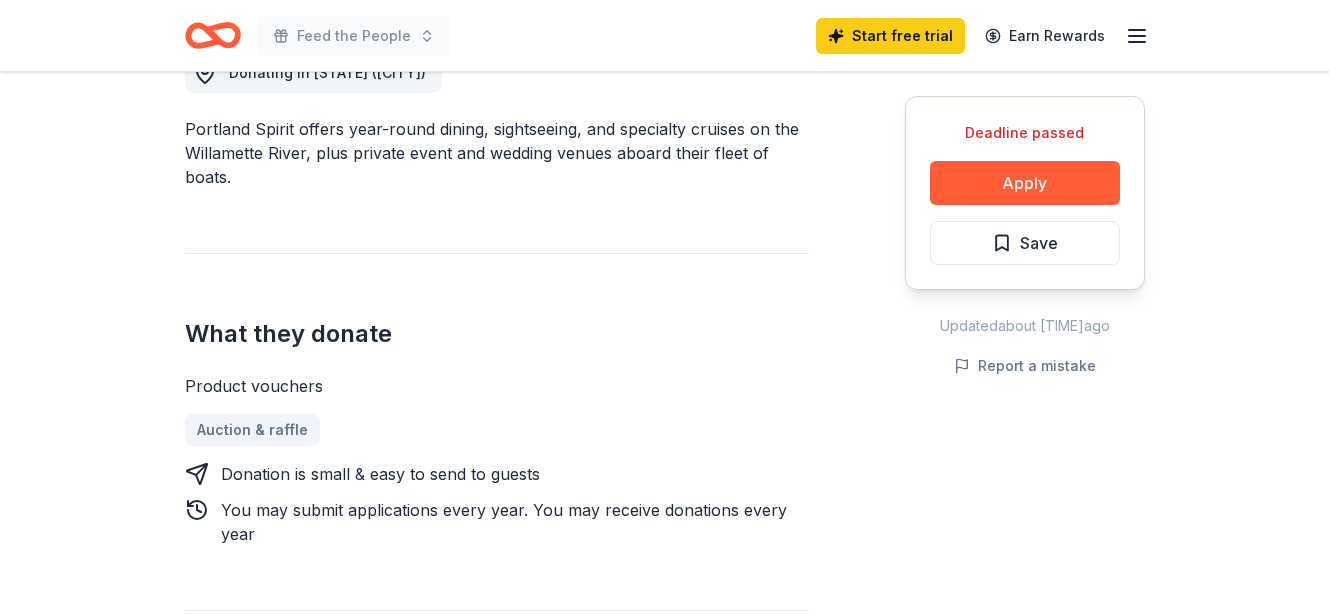 scroll, scrollTop: 0, scrollLeft: 0, axis: both 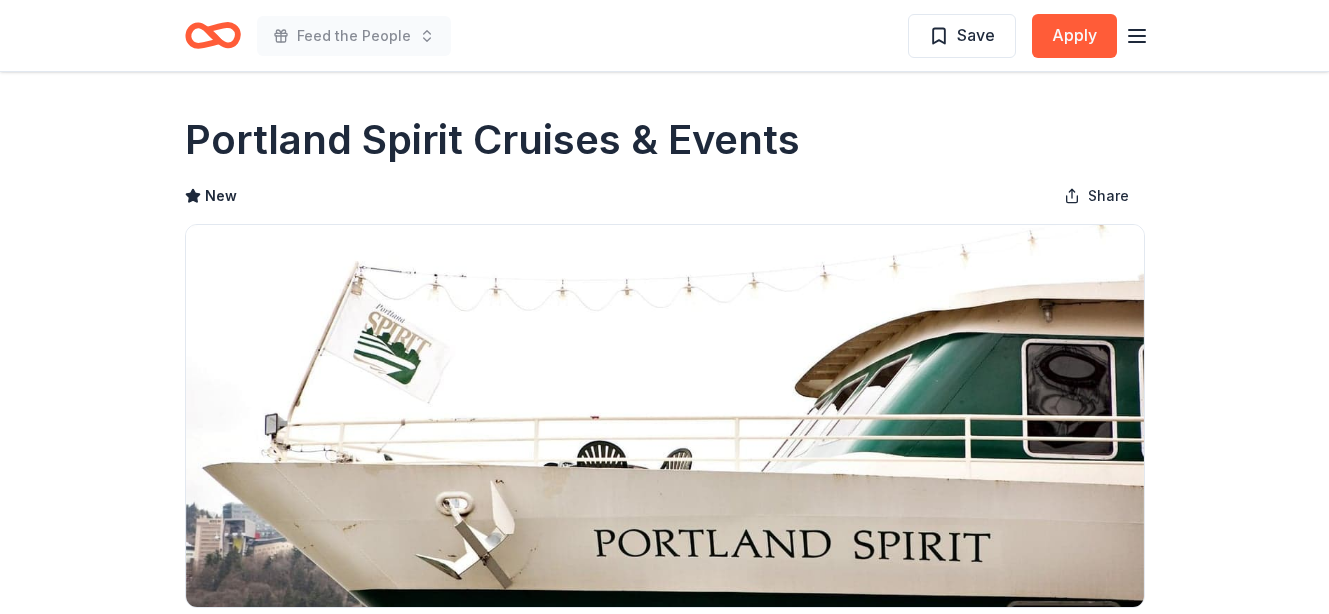 click 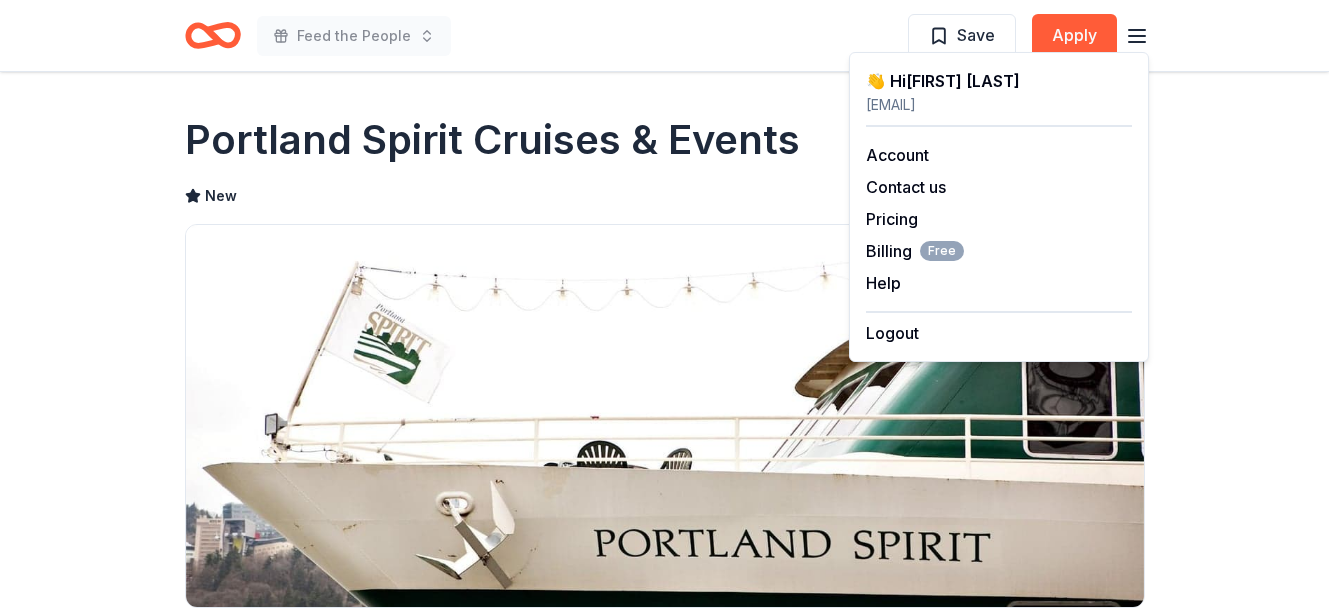 click on "Account" at bounding box center [999, 155] 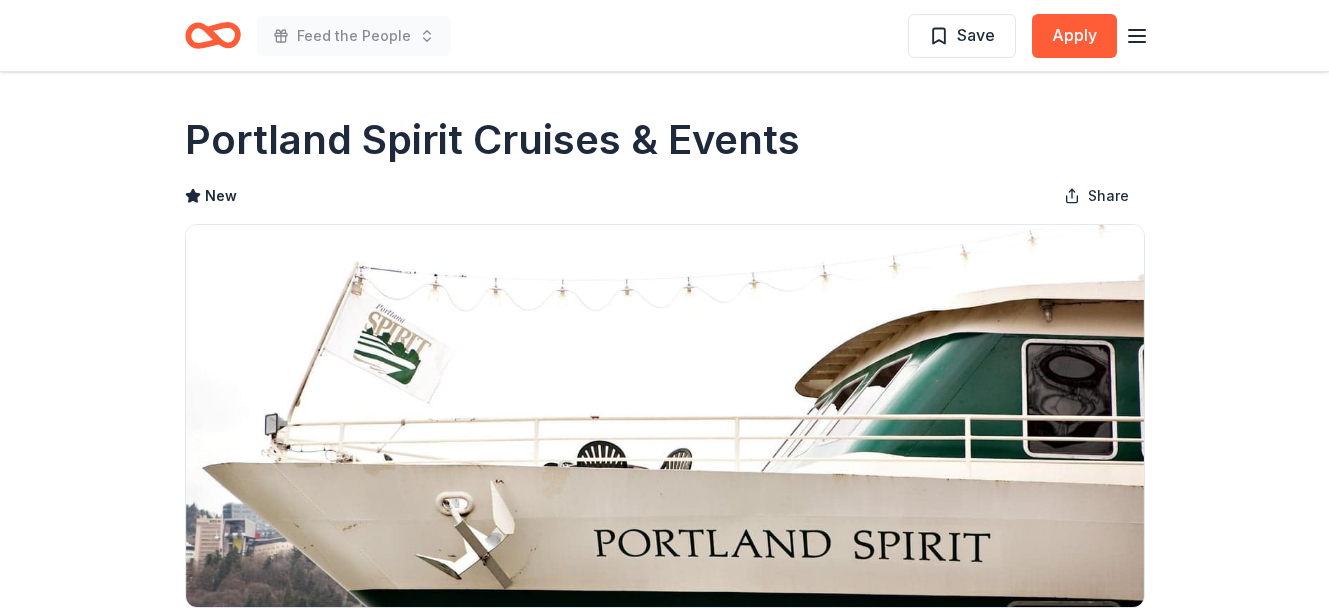 click 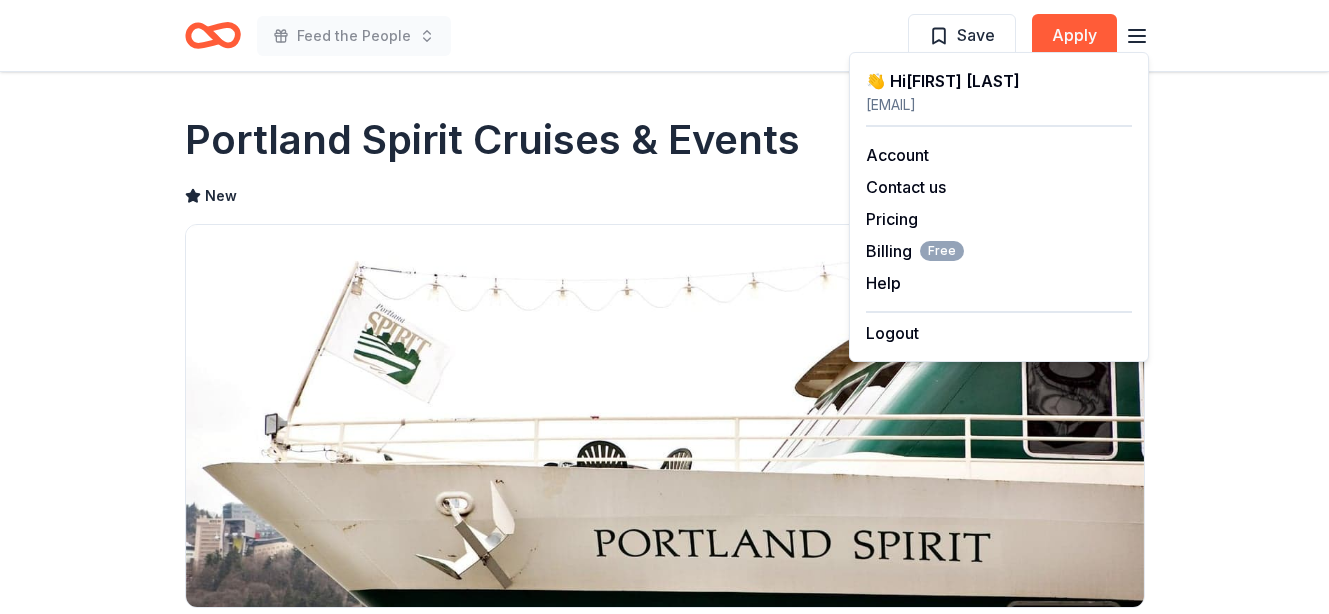 click on "Account" at bounding box center (897, 155) 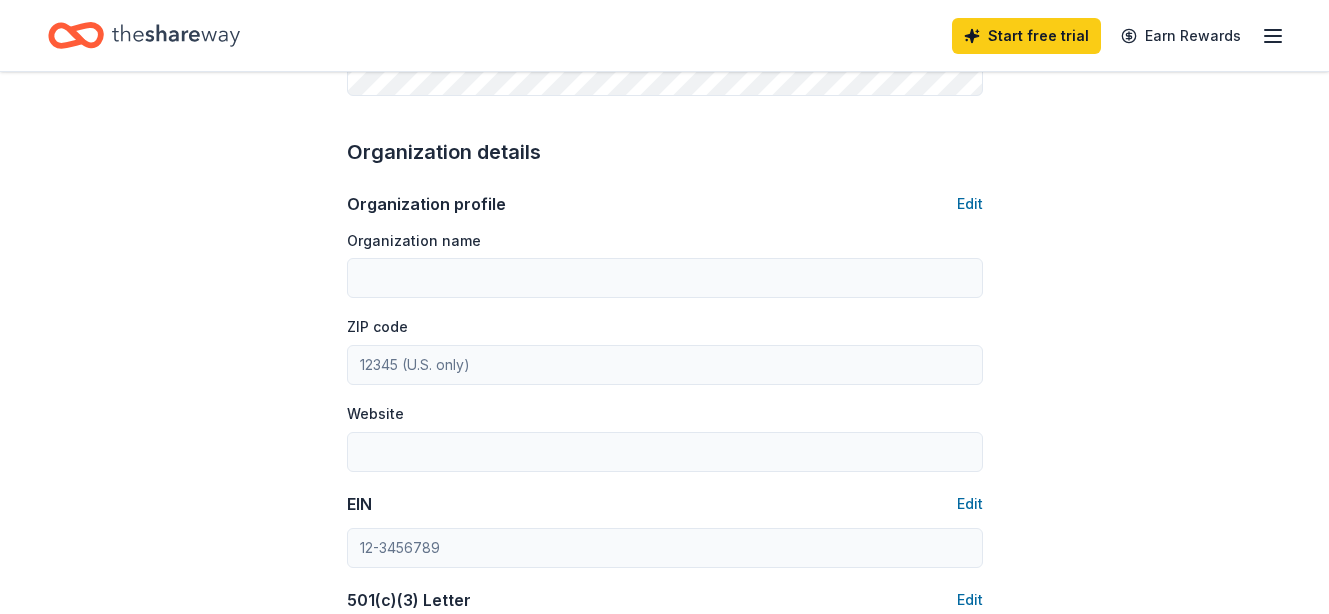 scroll, scrollTop: 606, scrollLeft: 0, axis: vertical 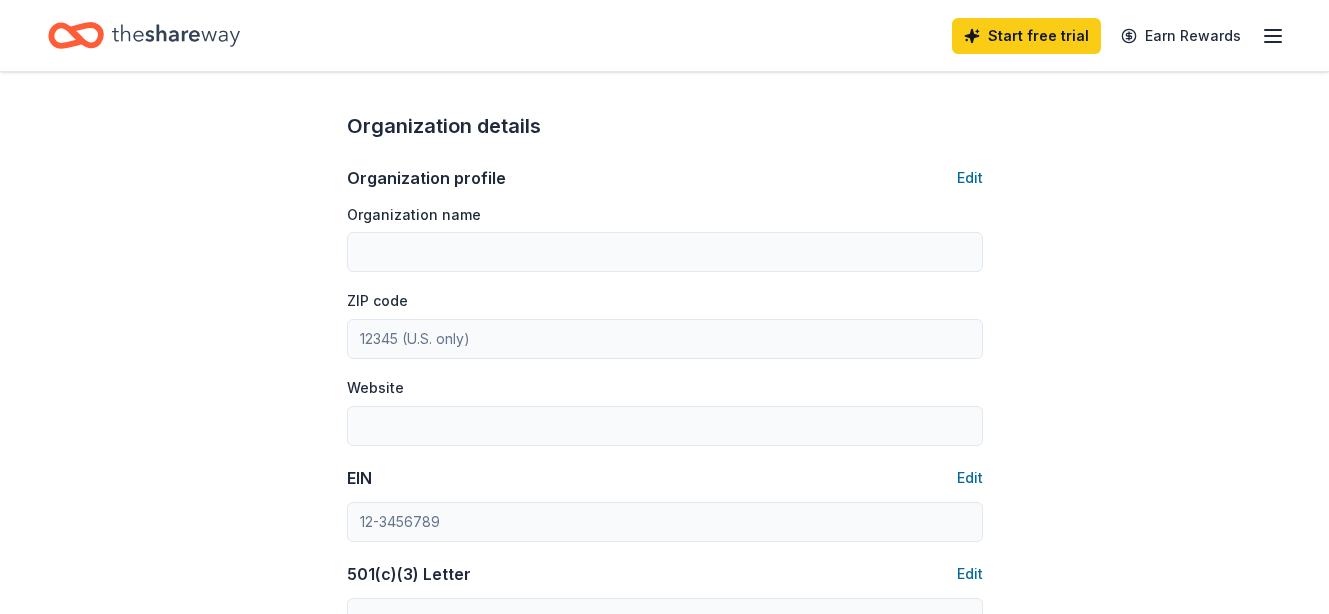 click on "Edit" at bounding box center [970, 178] 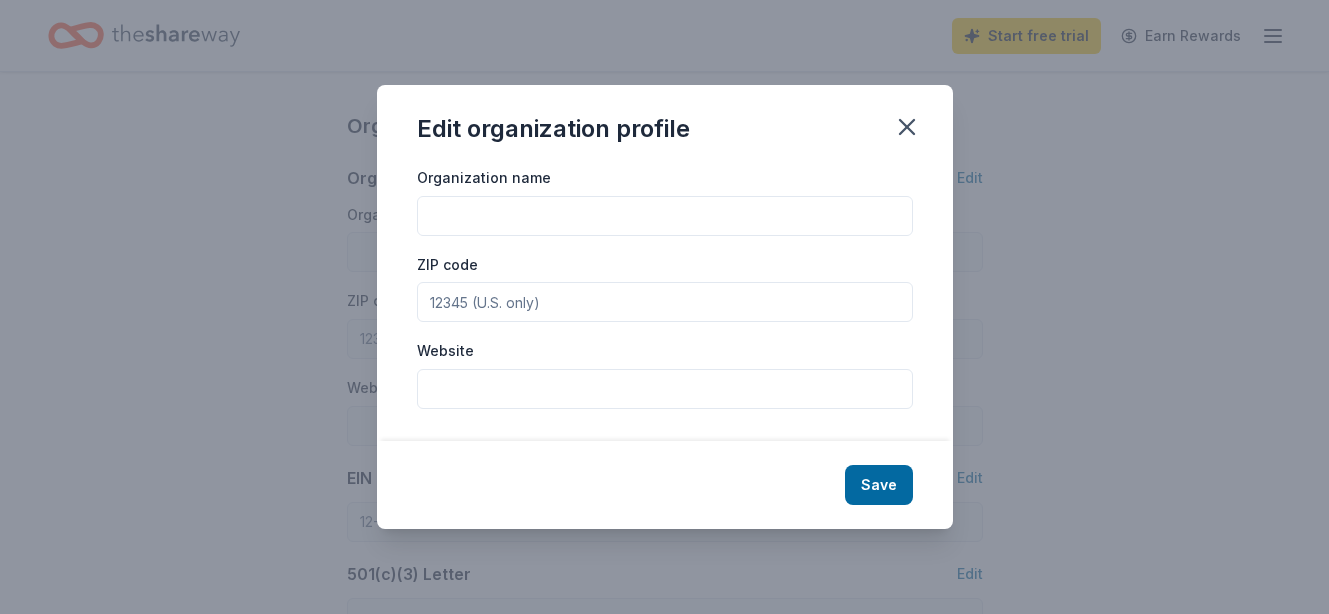 click on "Organization name" at bounding box center [665, 216] 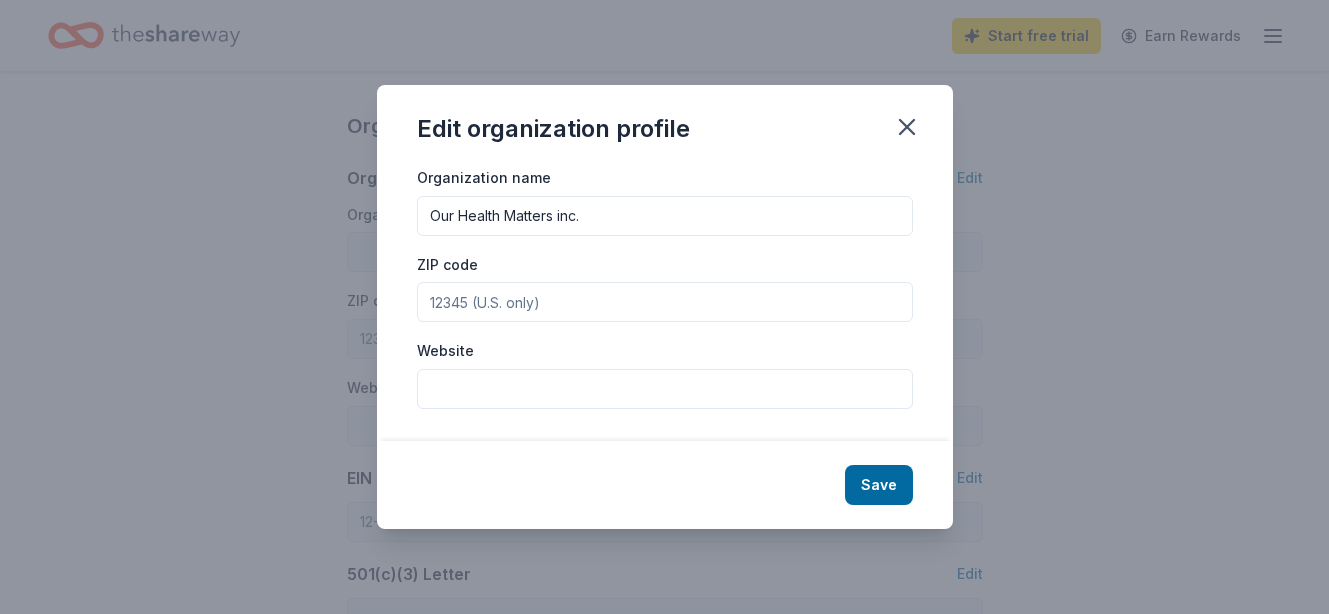 type on "97202" 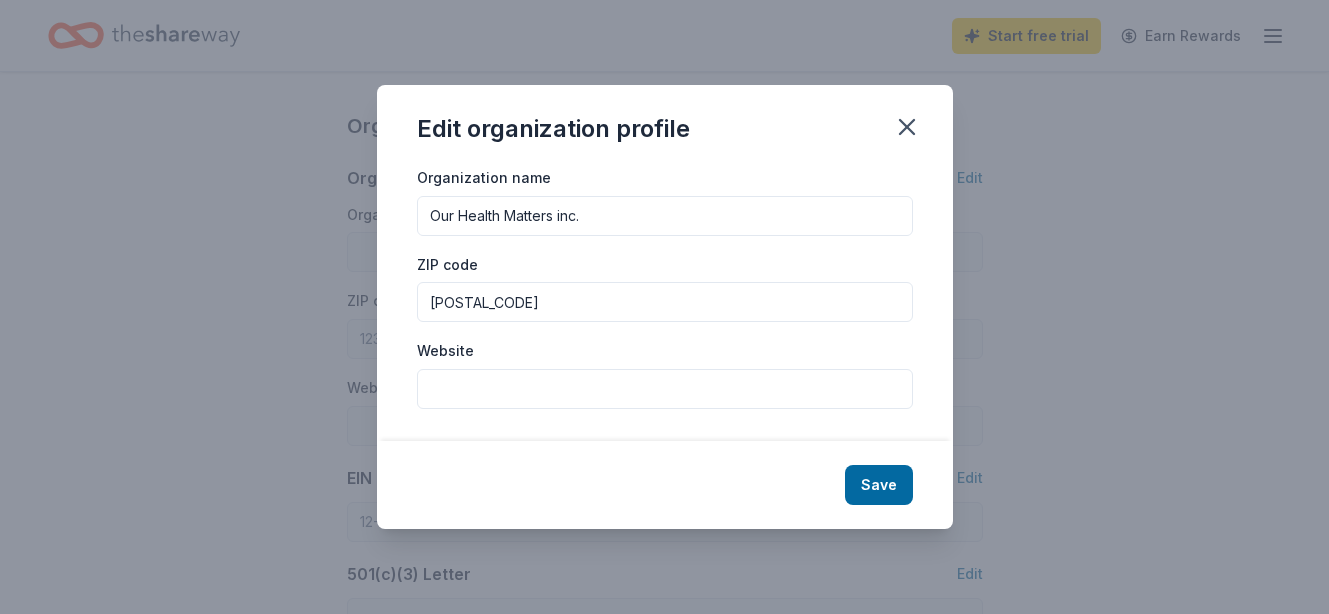 click on "Save" at bounding box center [879, 485] 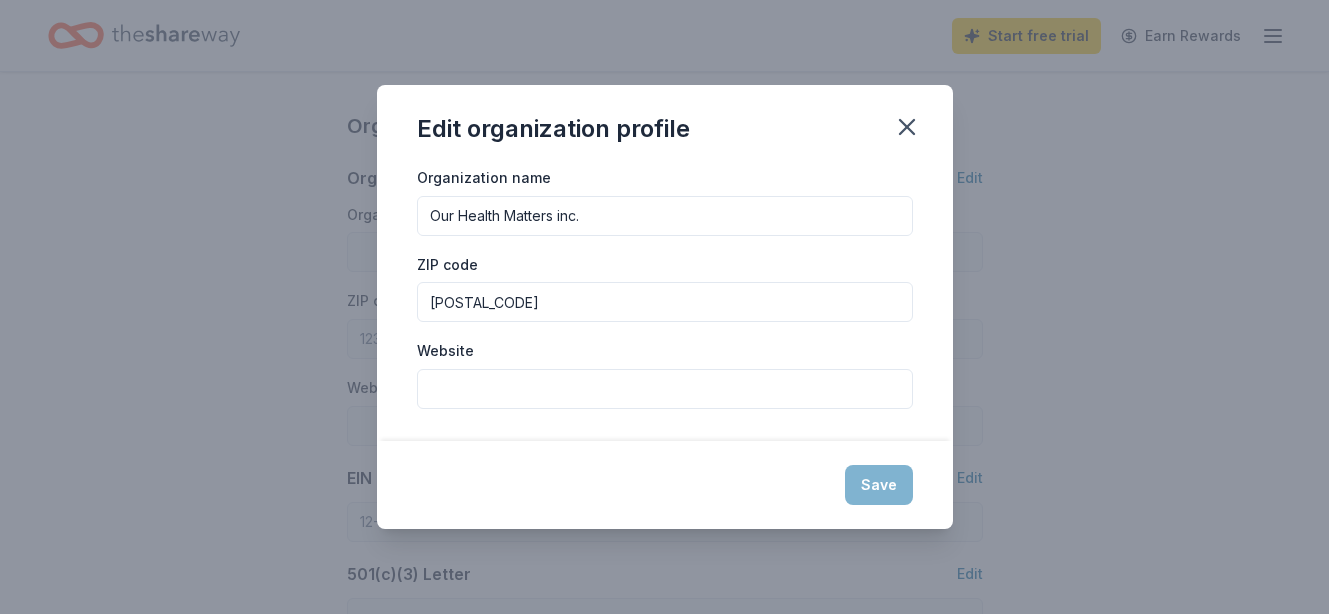 type on "Our Health Matters inc." 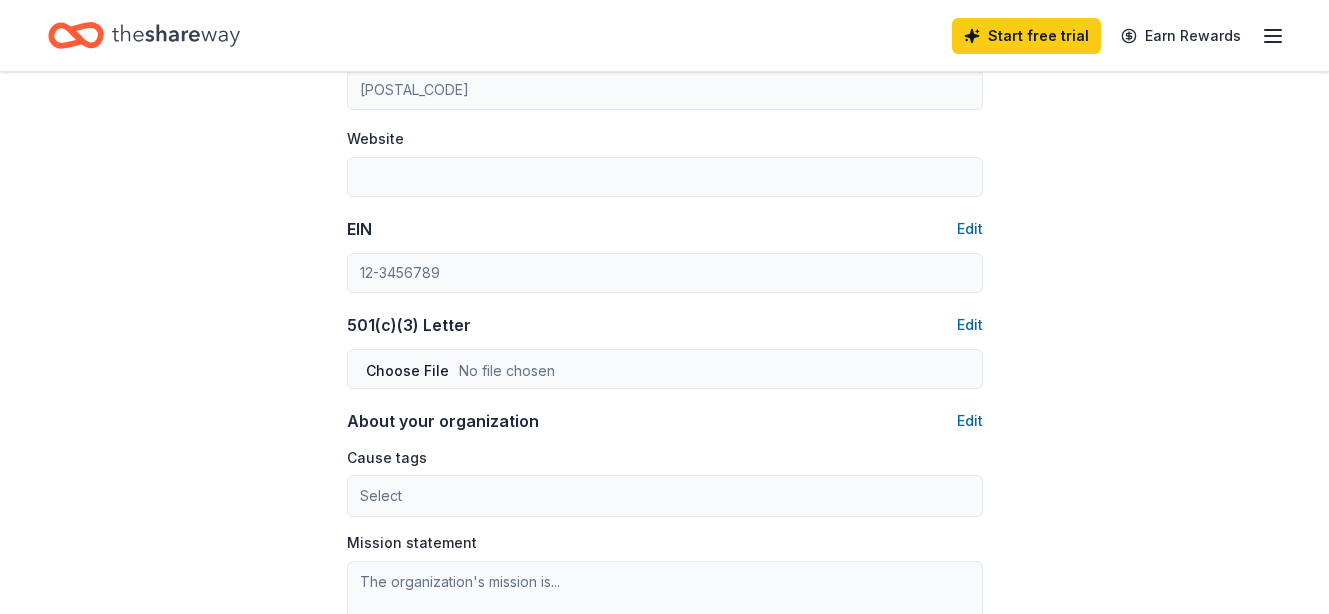 scroll, scrollTop: 878, scrollLeft: 0, axis: vertical 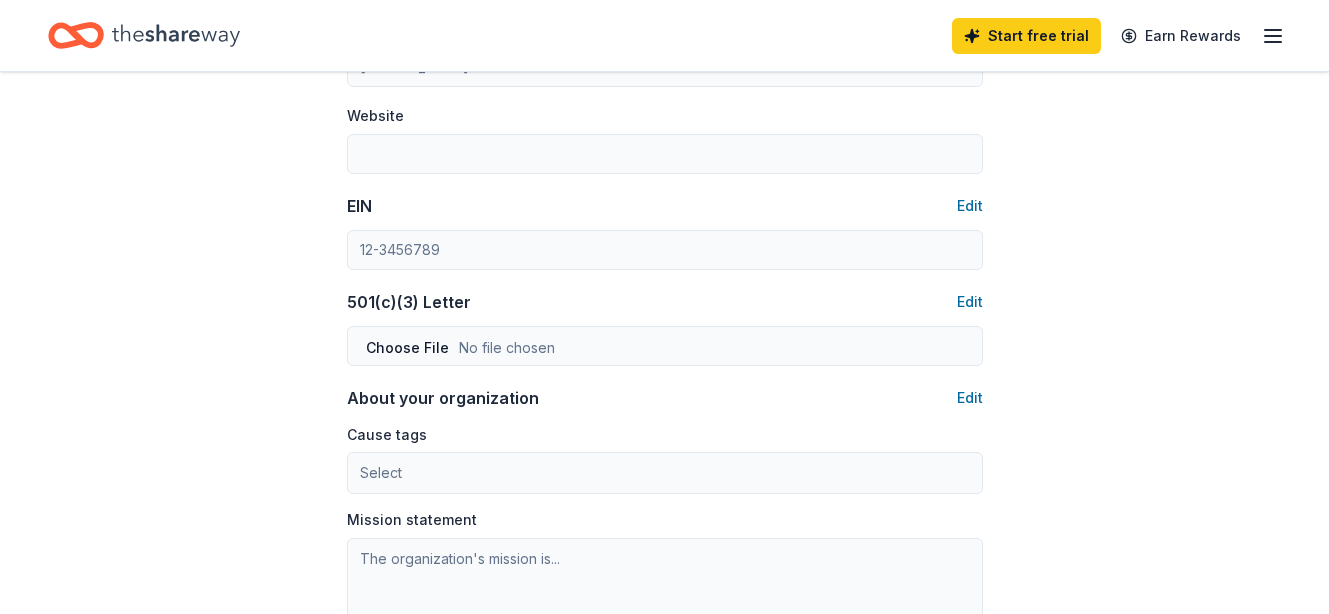 click on "Edit" at bounding box center [970, 206] 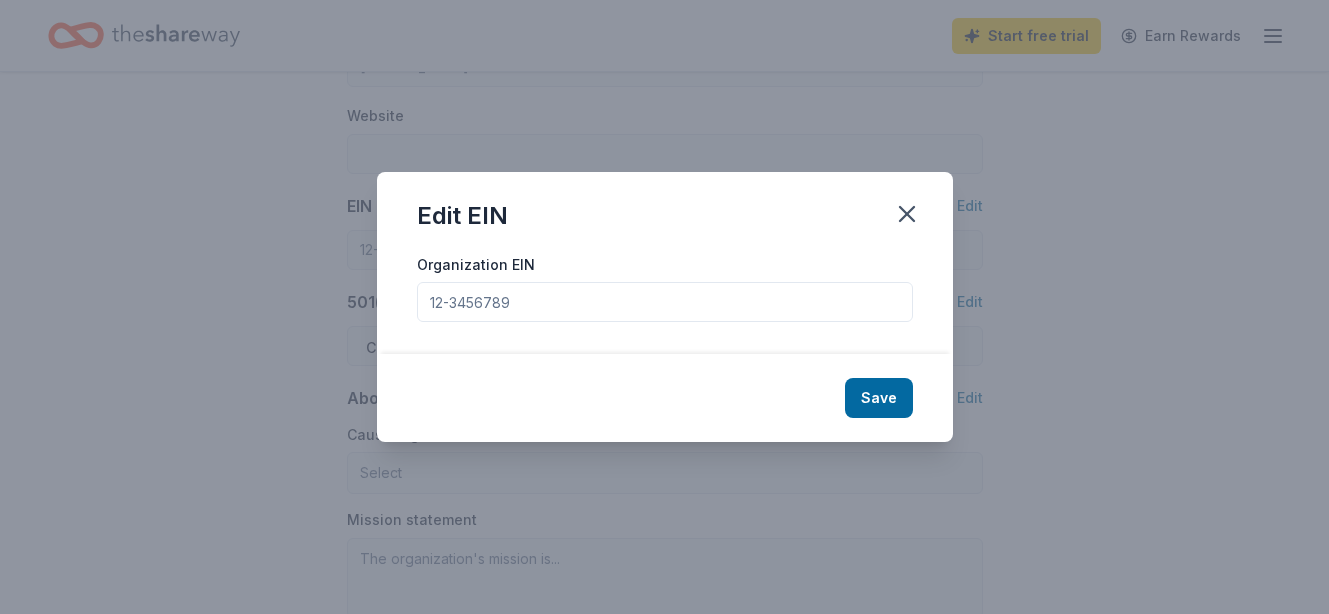 click on "Organization EIN" at bounding box center [665, 302] 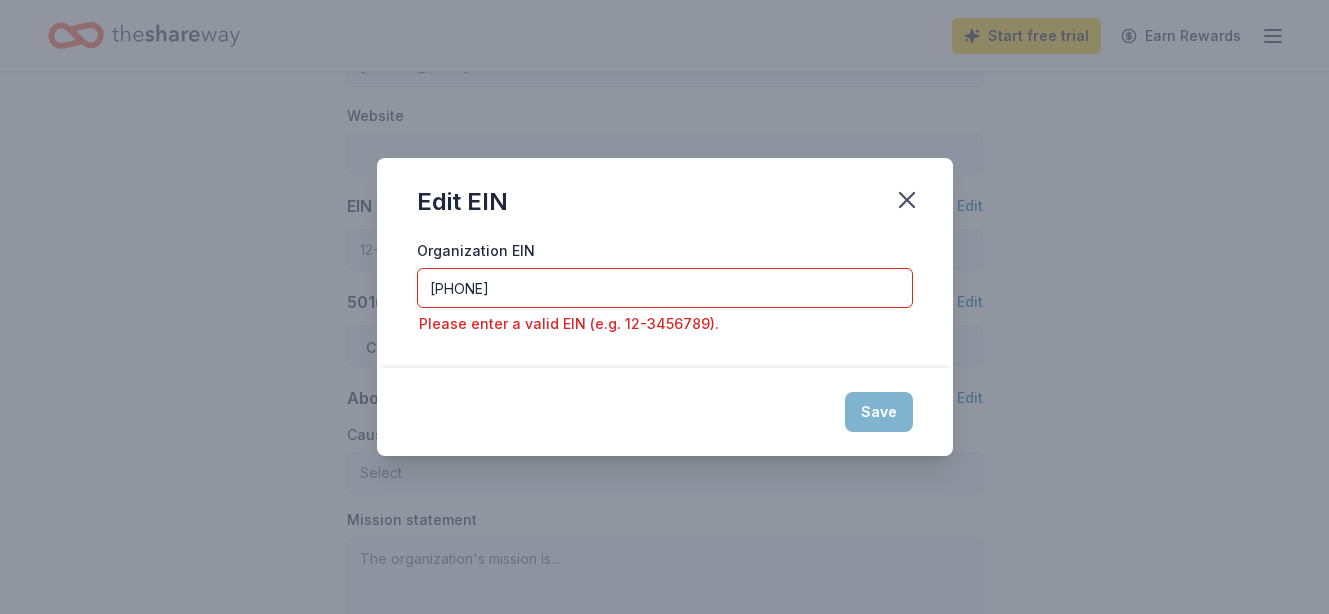 click on "86321285691" at bounding box center (665, 288) 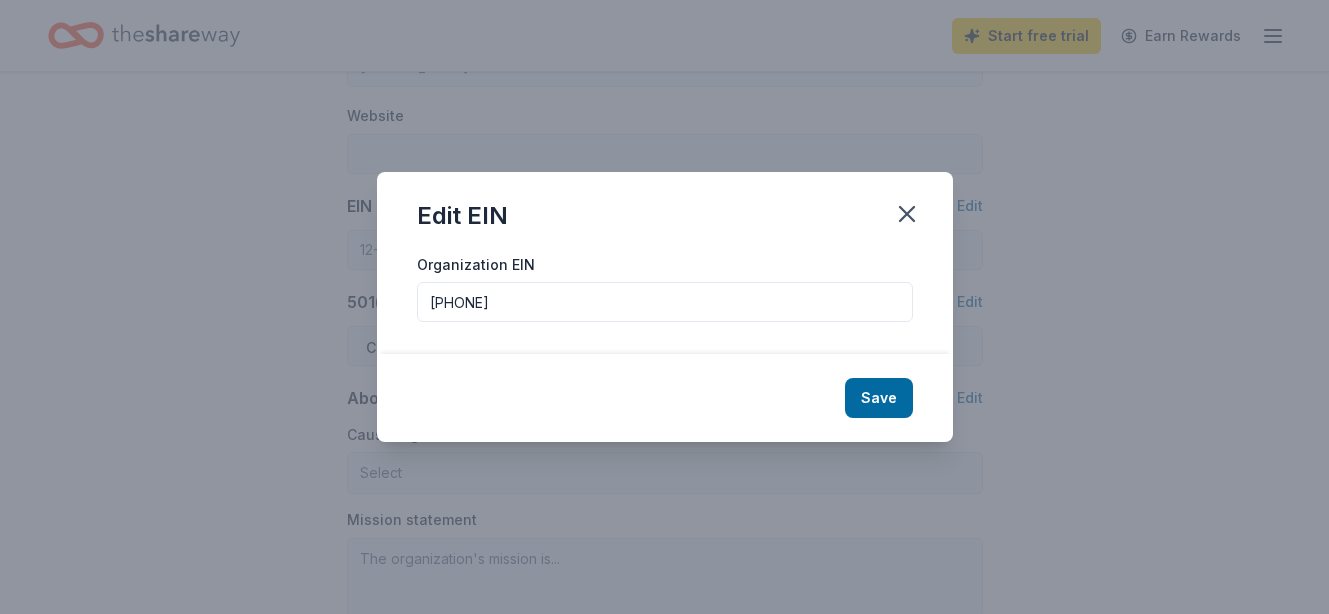 type on "863212856" 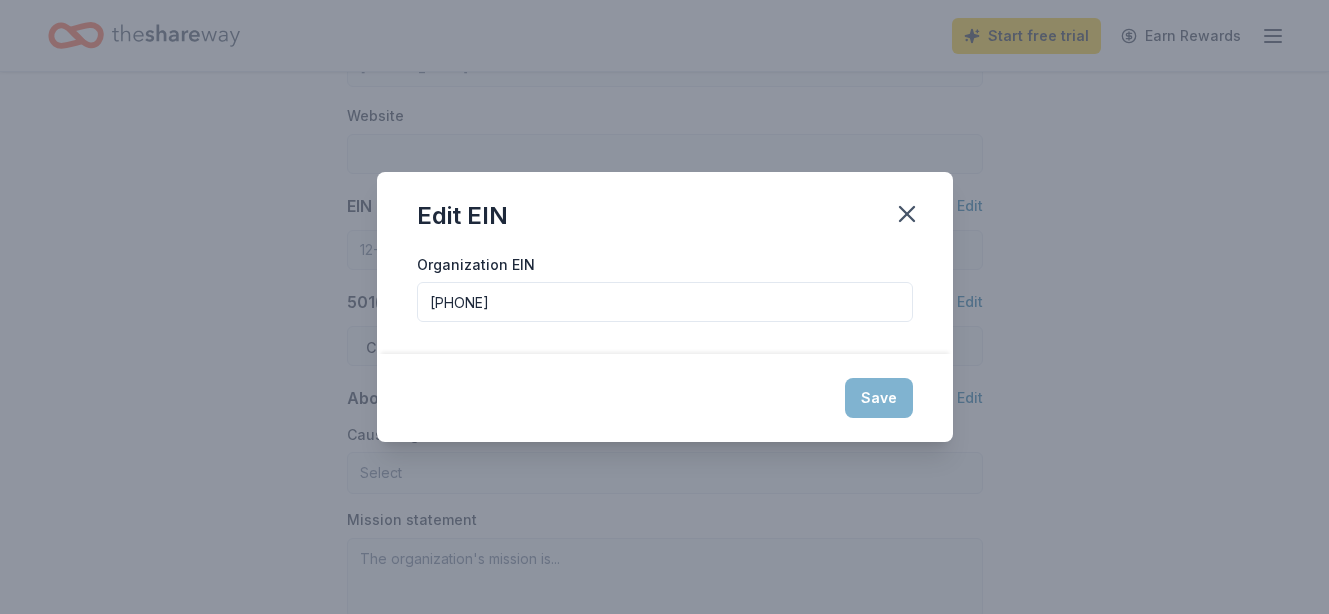 type on "86-3212856" 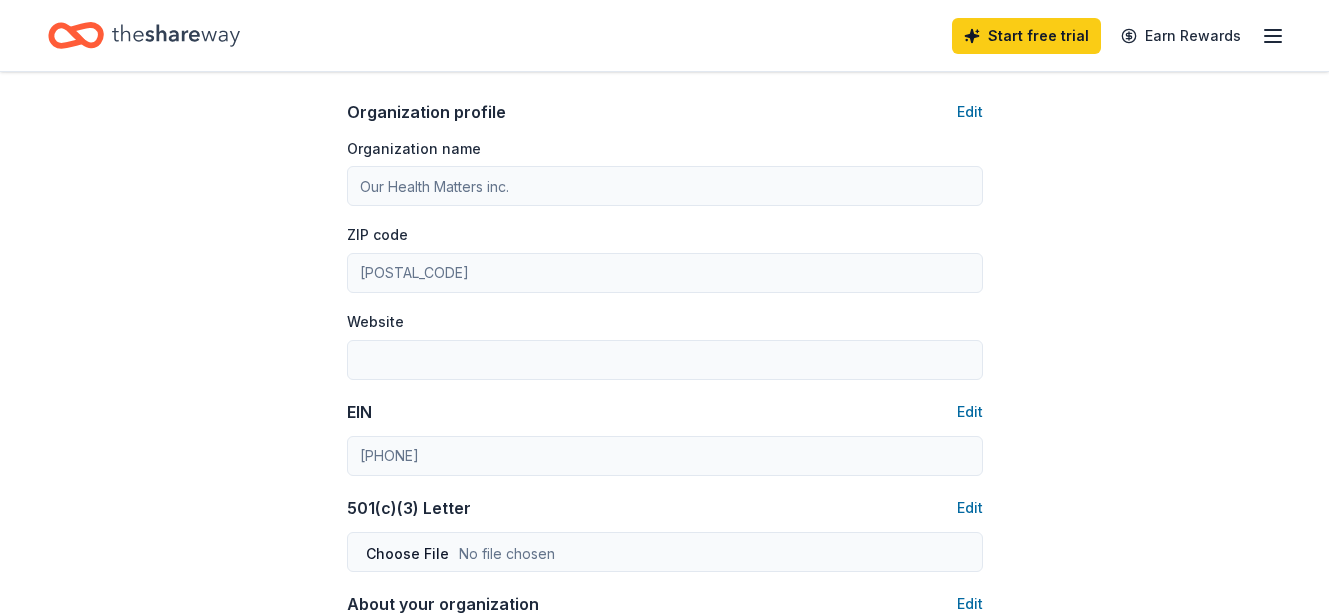 scroll, scrollTop: 677, scrollLeft: 0, axis: vertical 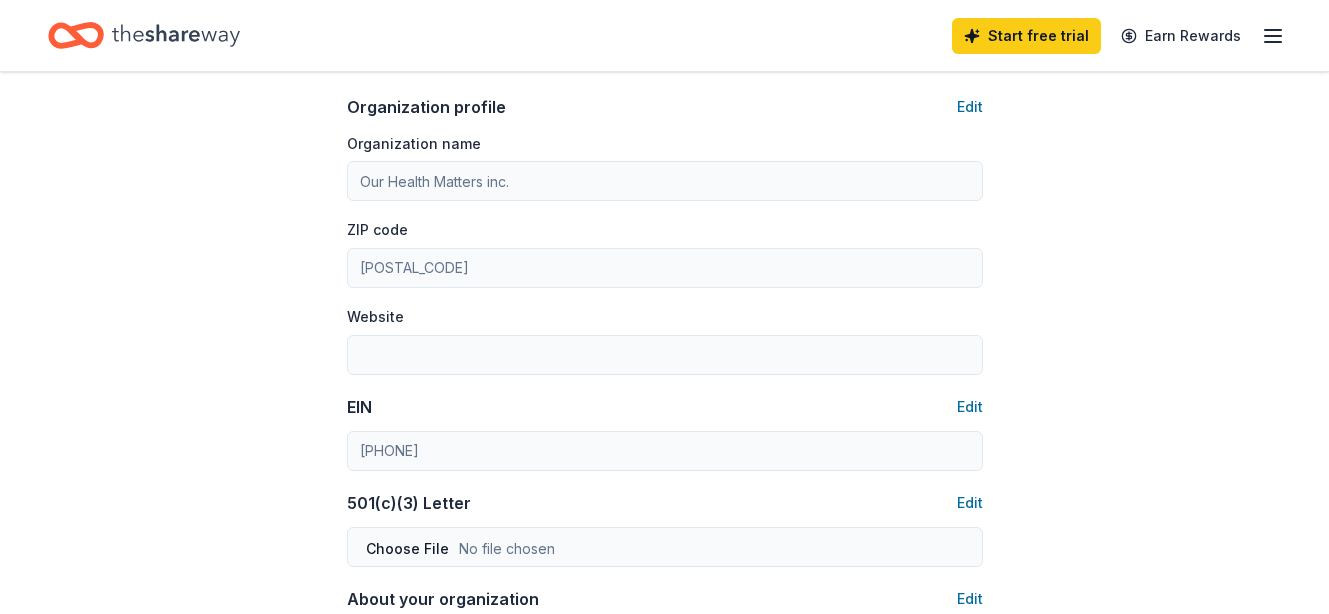 click on "Edit" at bounding box center [970, 107] 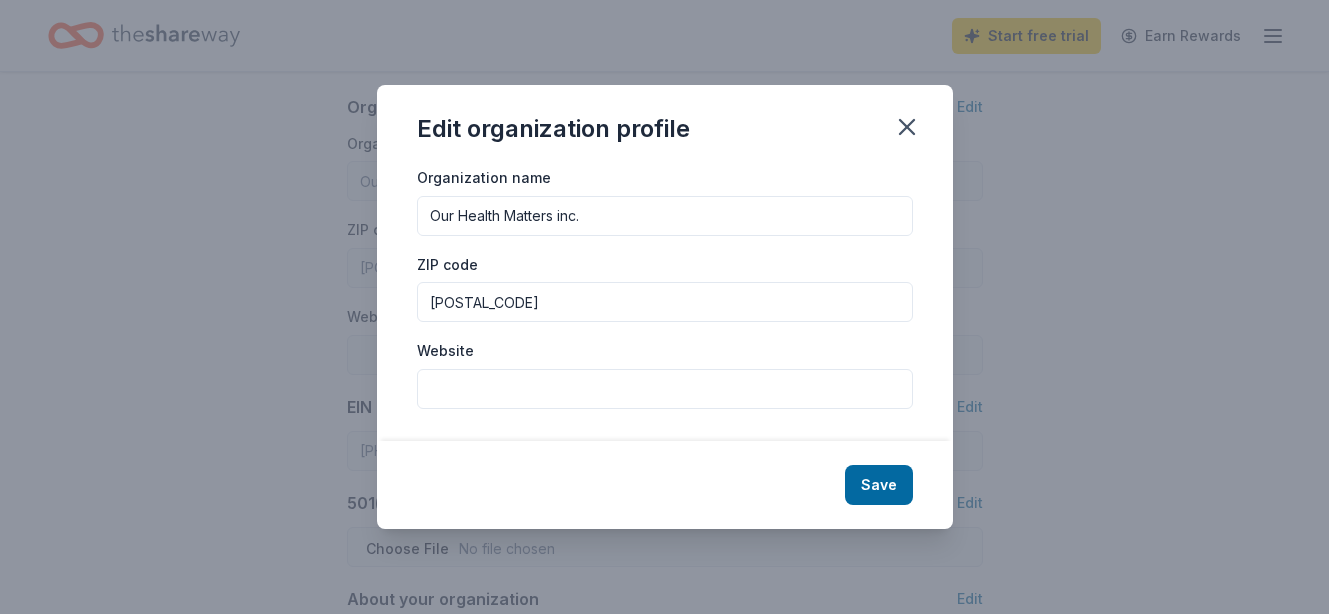 click on "Website" at bounding box center (665, 389) 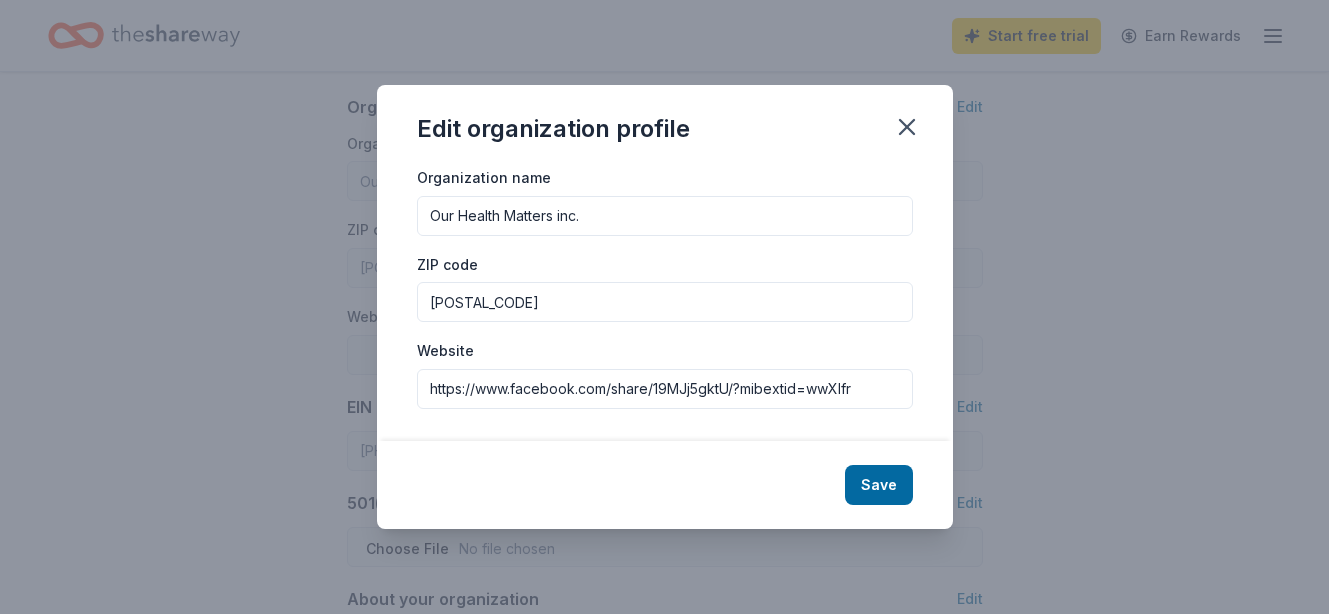 type on "https://www.facebook.com/share/19MJj5gktU/?mibextid=wwXIfr" 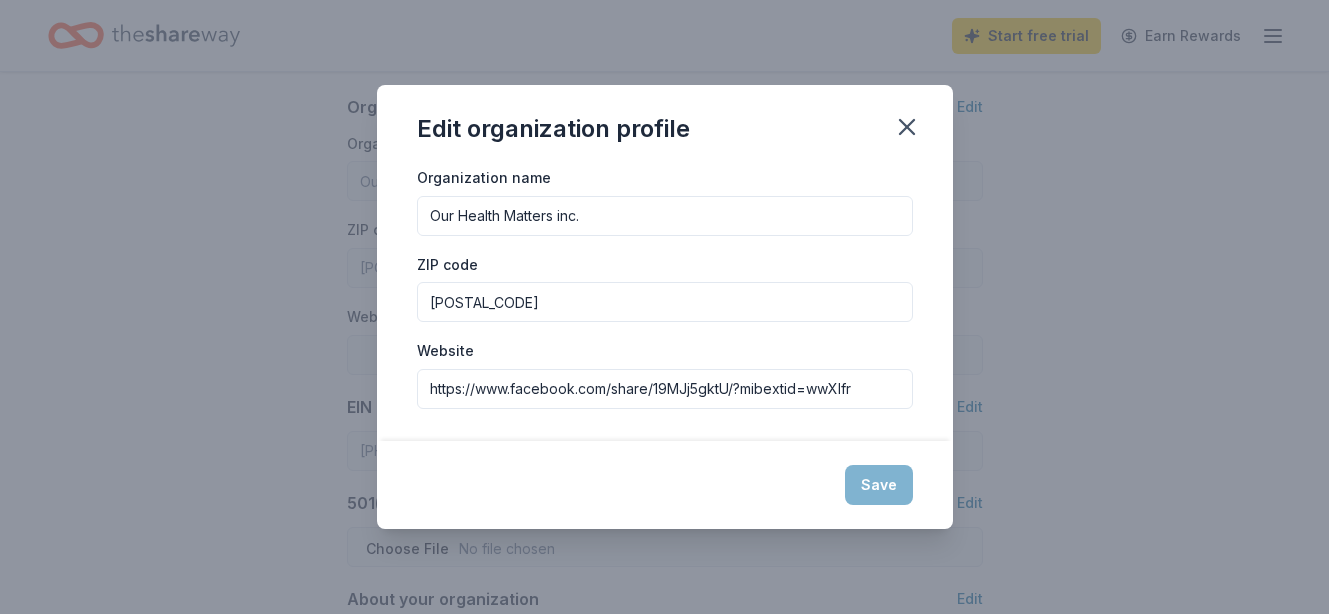 type on "https://www.facebook.com/share/19MJj5gktU/?mibextid=wwXIfr" 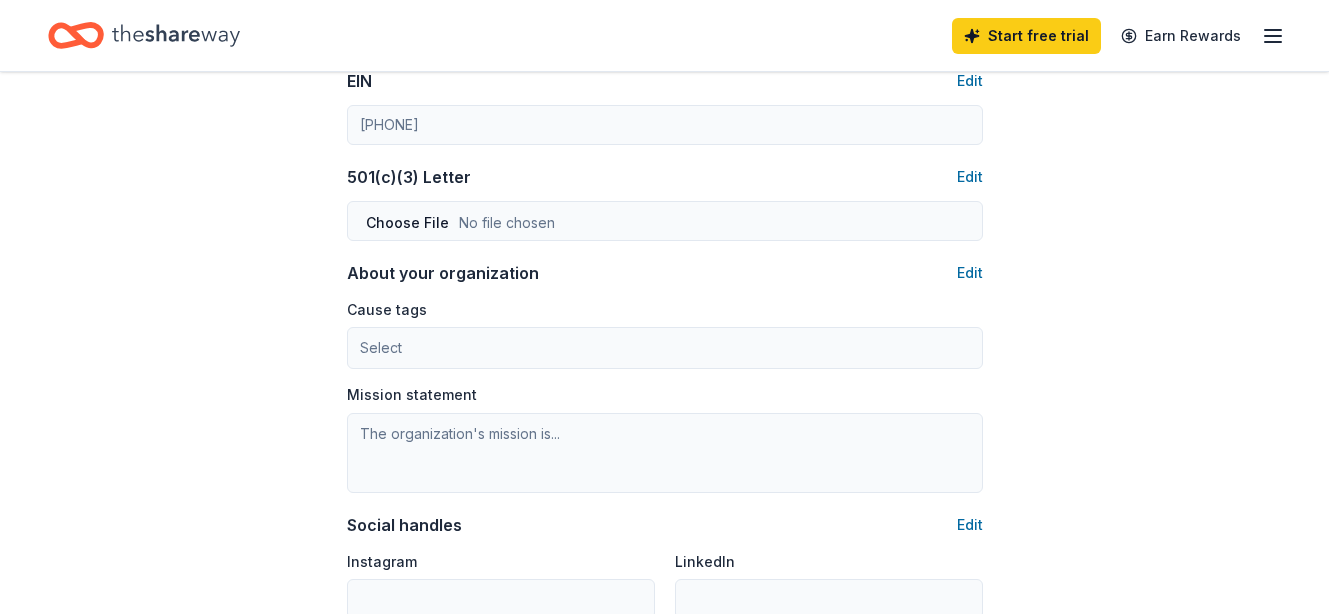 scroll, scrollTop: 1009, scrollLeft: 0, axis: vertical 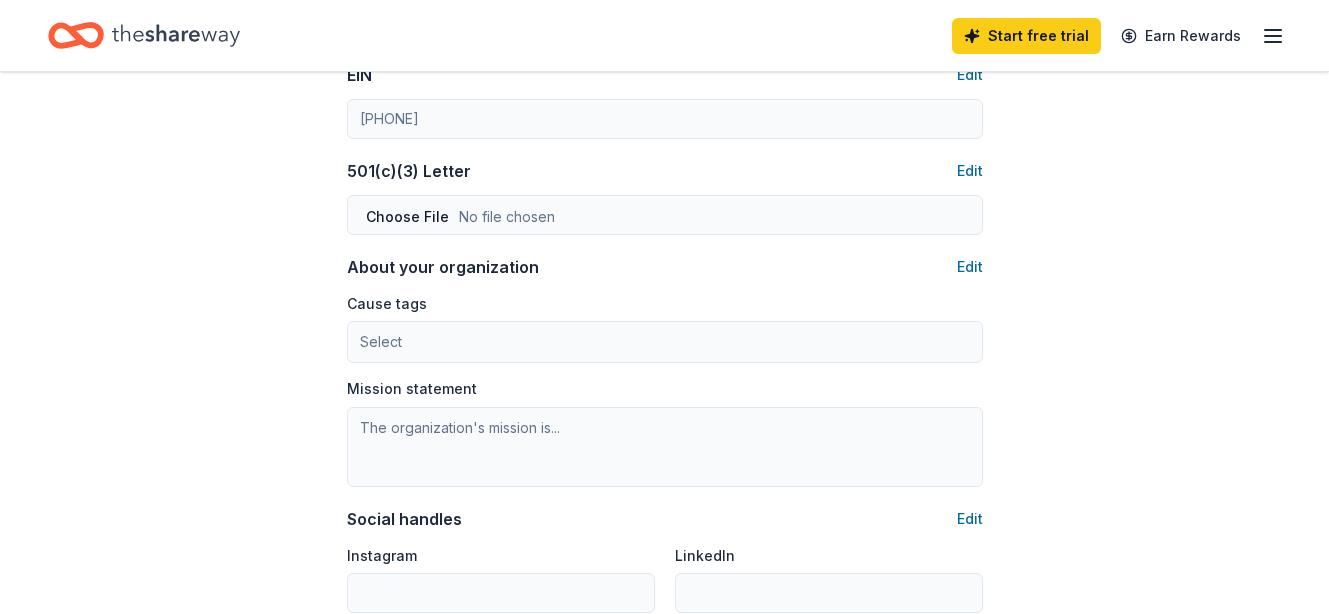 click on "Edit" at bounding box center [970, 171] 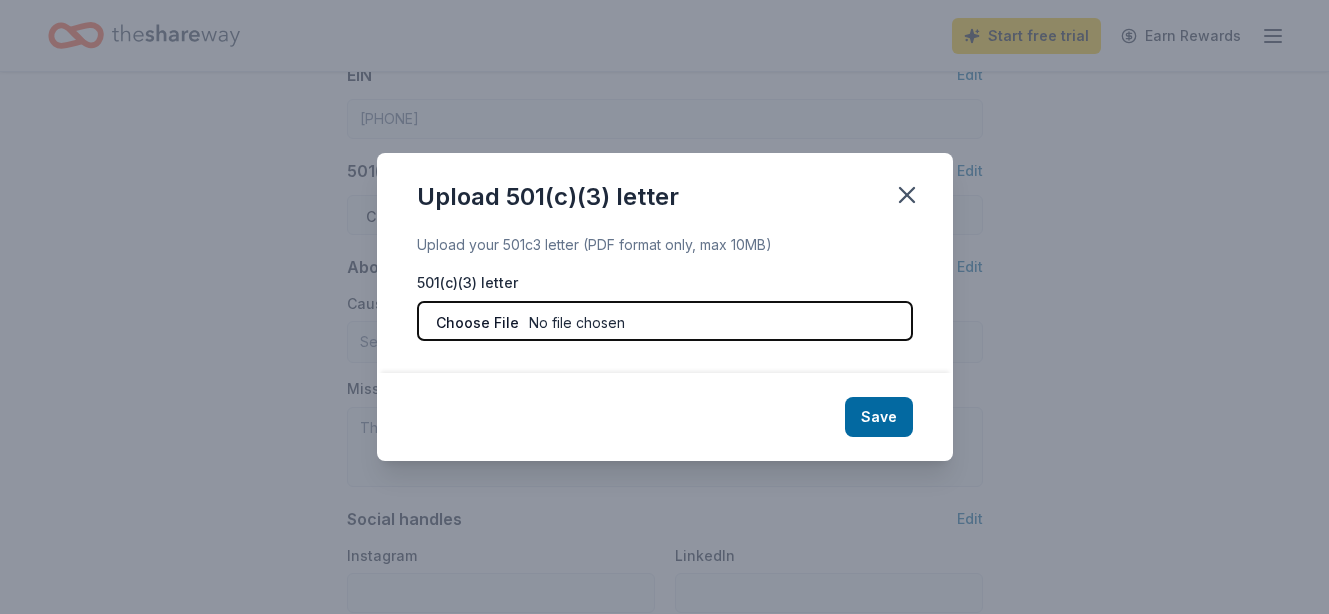 click at bounding box center (665, 321) 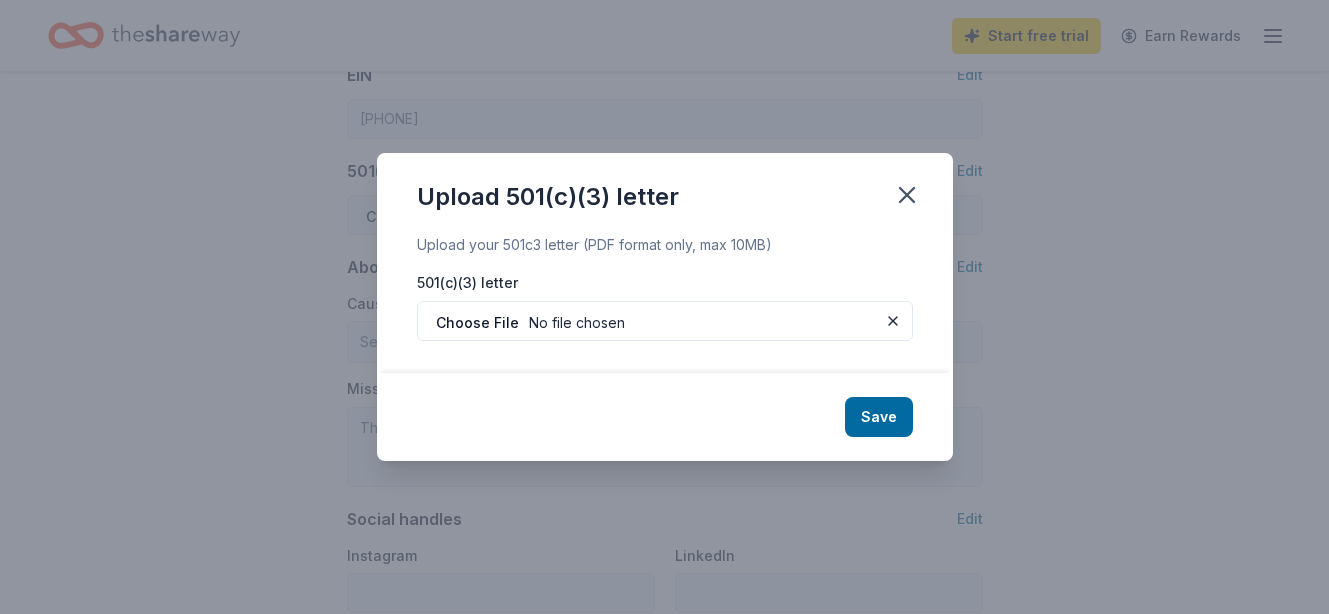 click on "Save" at bounding box center [879, 417] 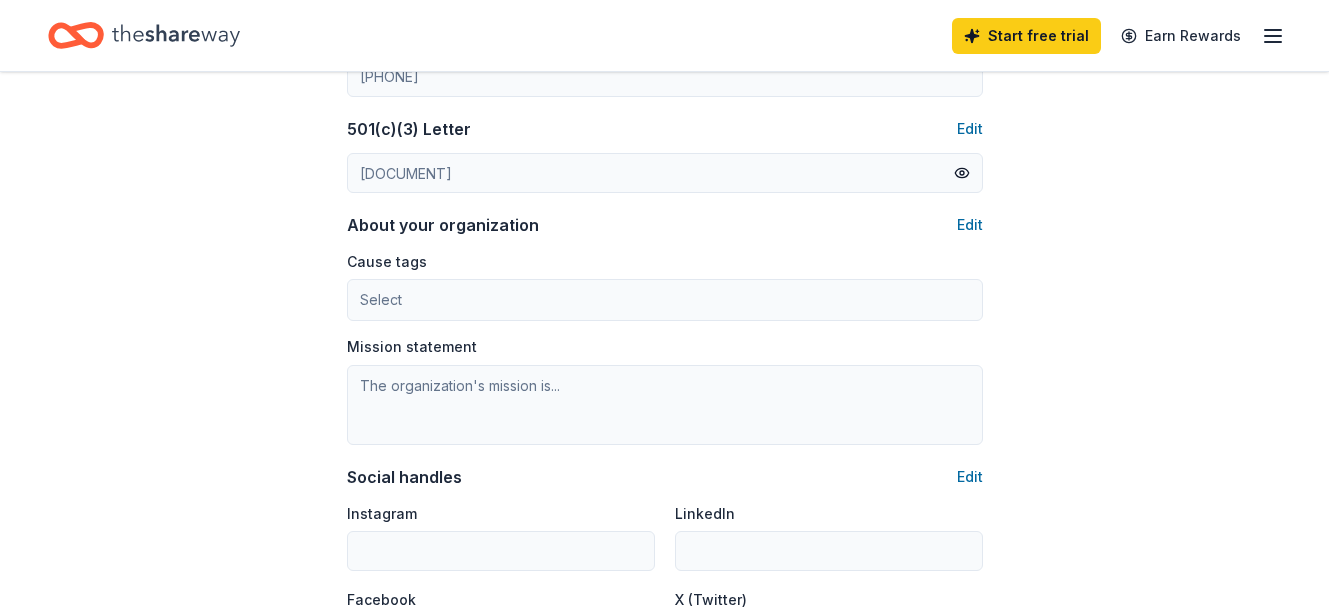 scroll, scrollTop: 1058, scrollLeft: 0, axis: vertical 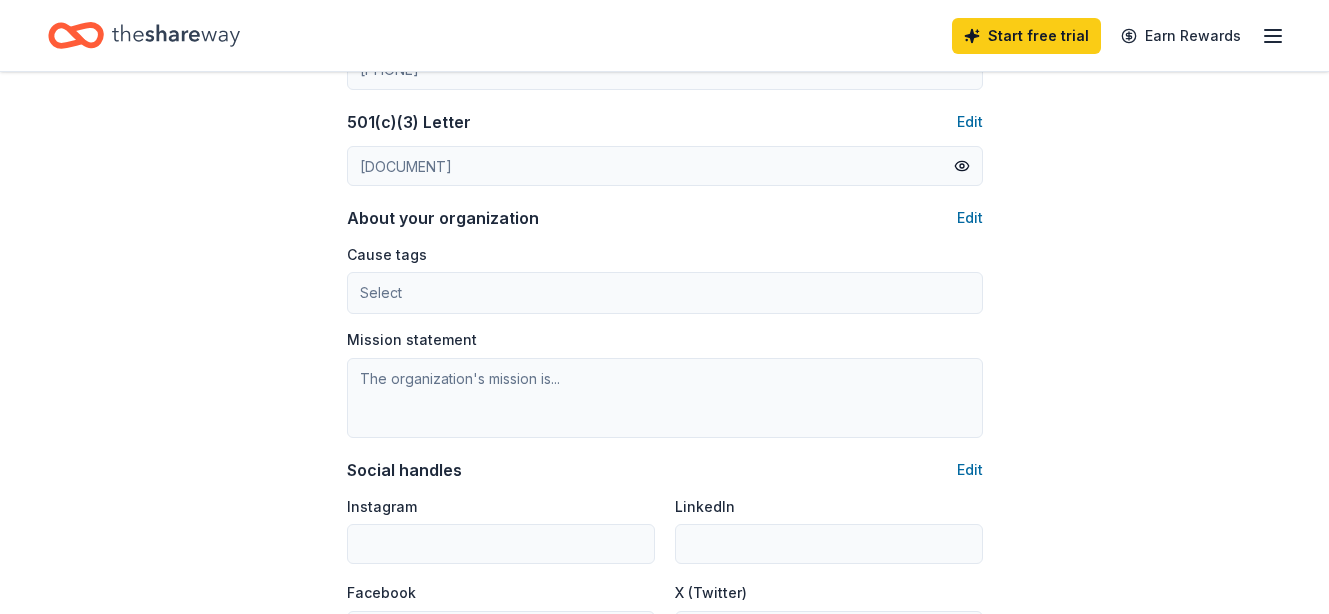 click on "Edit" at bounding box center [970, 218] 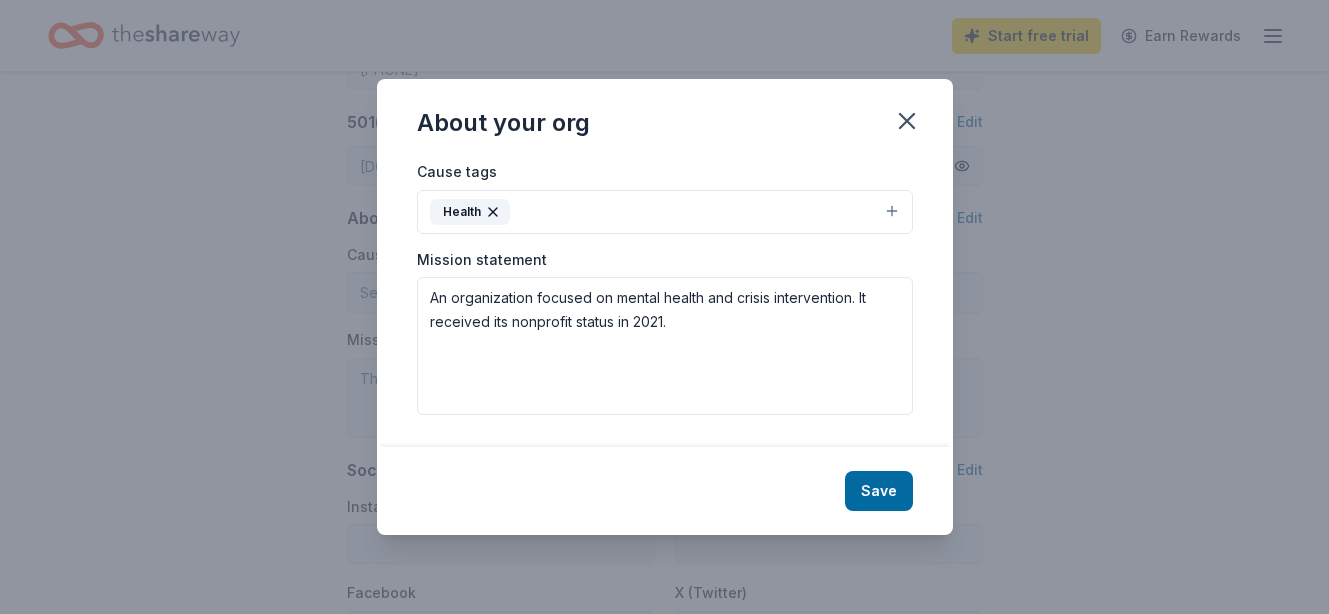 click on "Health" at bounding box center (665, 212) 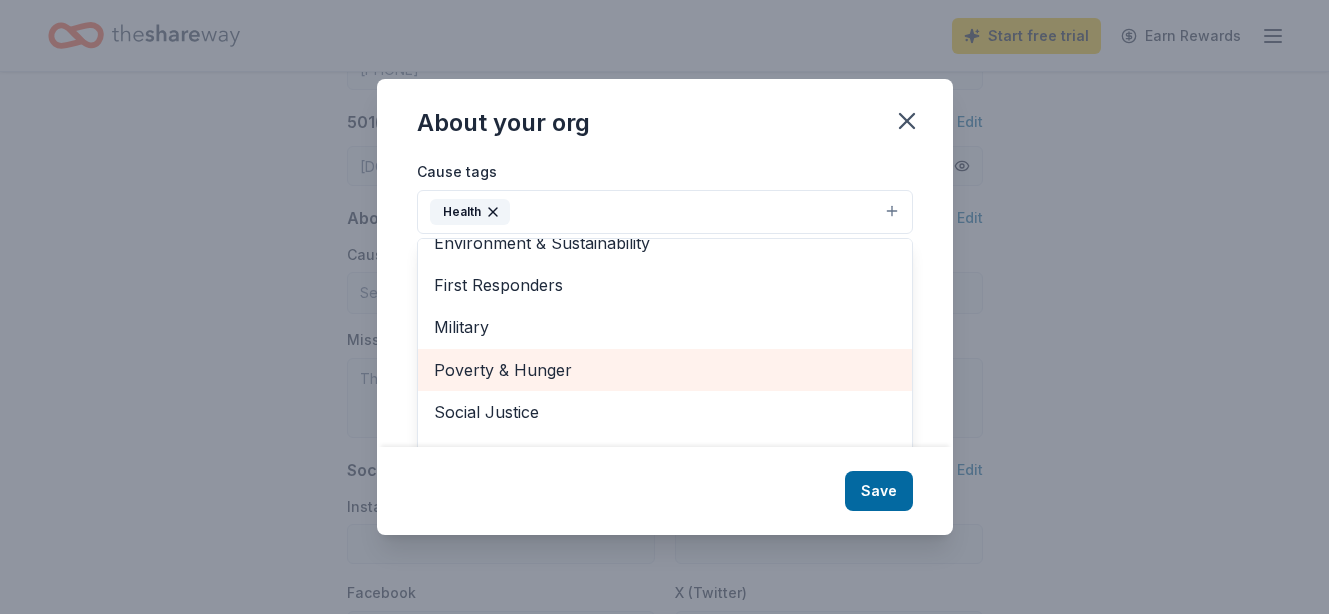 click on "Poverty & Hunger" at bounding box center (665, 370) 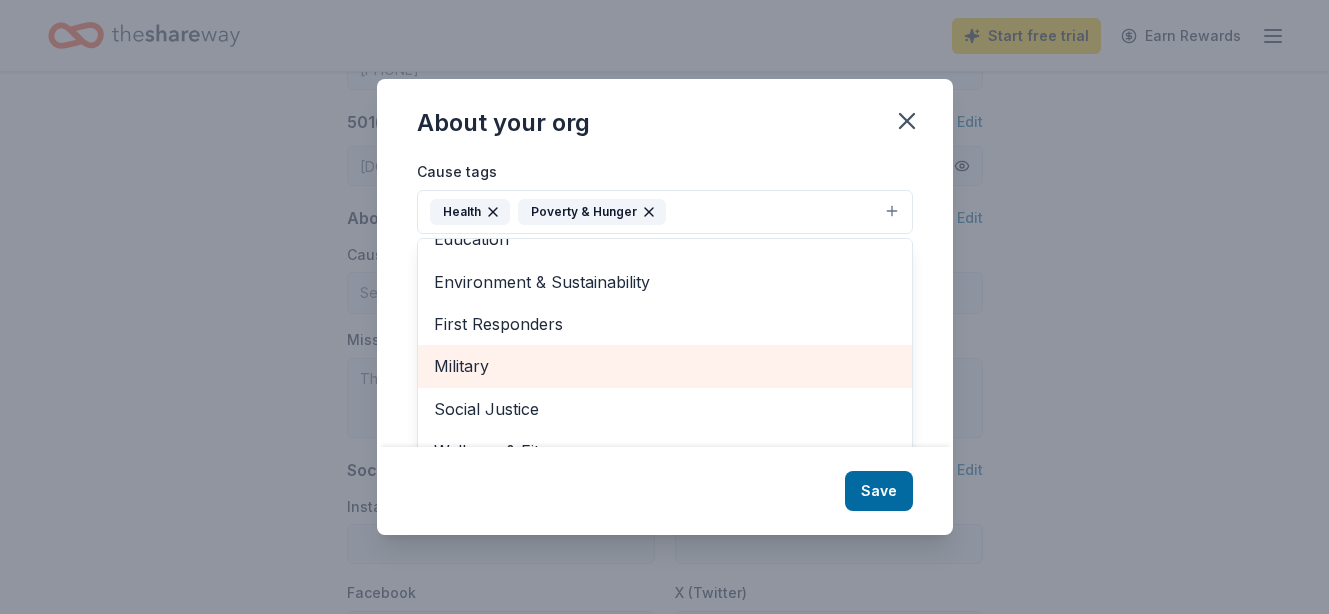 scroll, scrollTop: 193, scrollLeft: 0, axis: vertical 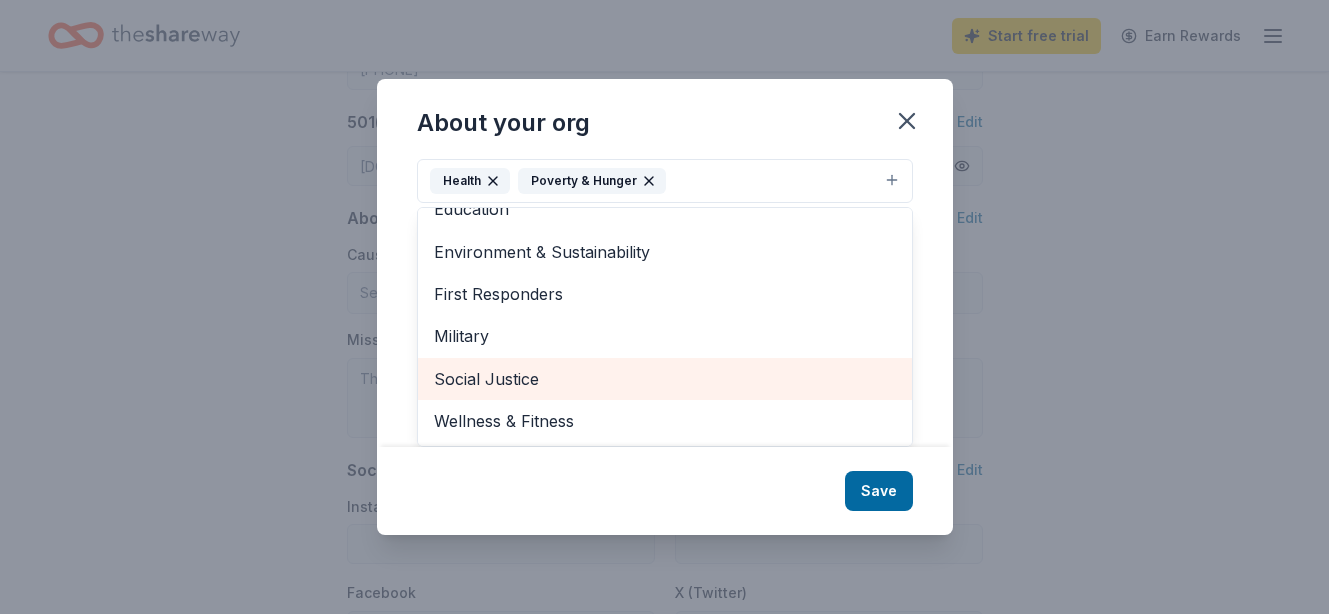 click on "Wellness & Fitness" at bounding box center (665, 421) 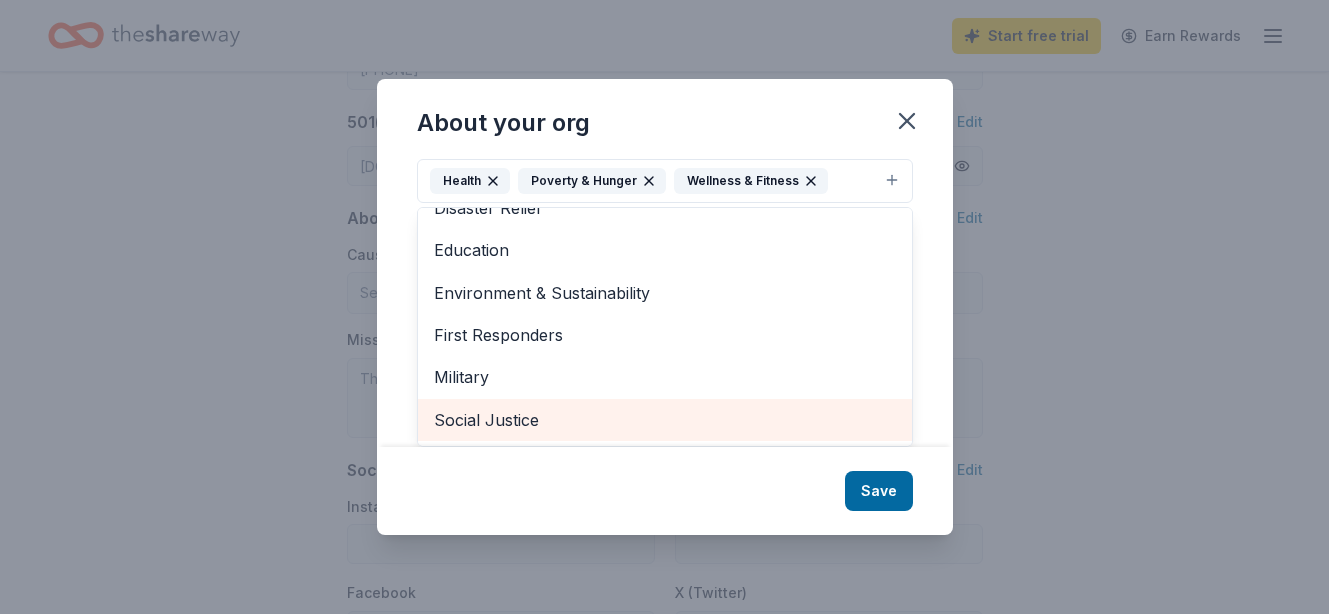 scroll, scrollTop: 0, scrollLeft: 0, axis: both 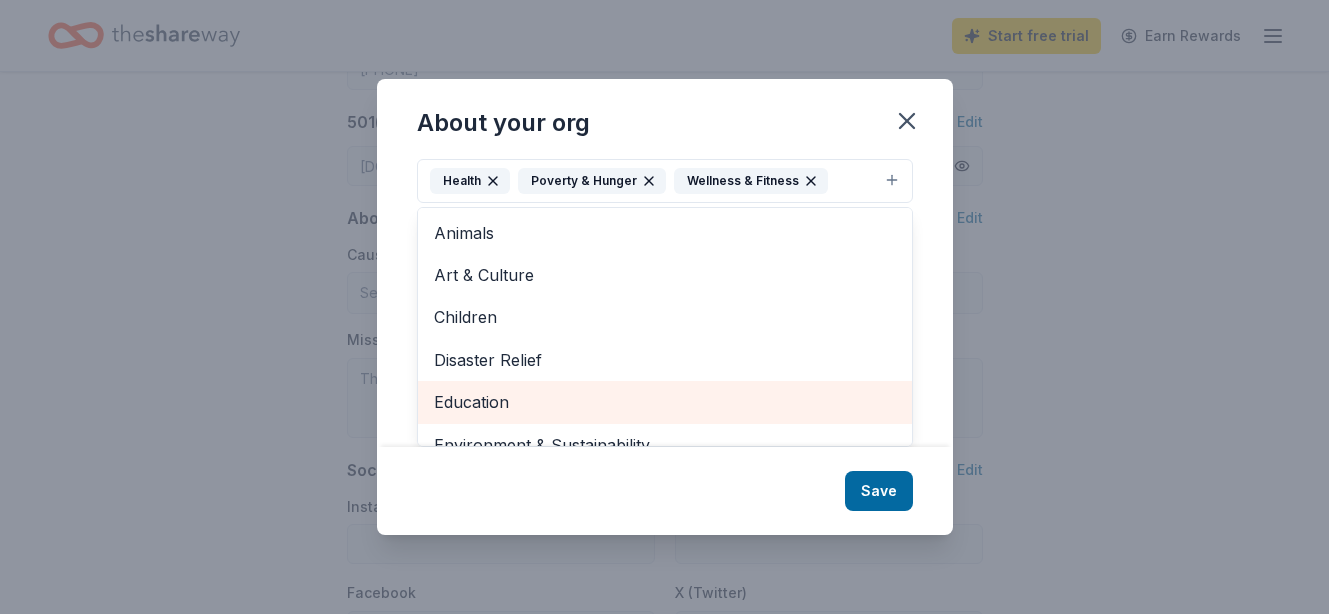 click on "About your org Cause tags Health Poverty & Hunger Wellness & Fitness Animals Art & Culture Children Disaster Relief Education Environment & Sustainability First Responders Military Social Justice Mission statement An organization focused on mental health and crisis intervention. It received its nonprofit status in 2021. Save" at bounding box center (665, 307) 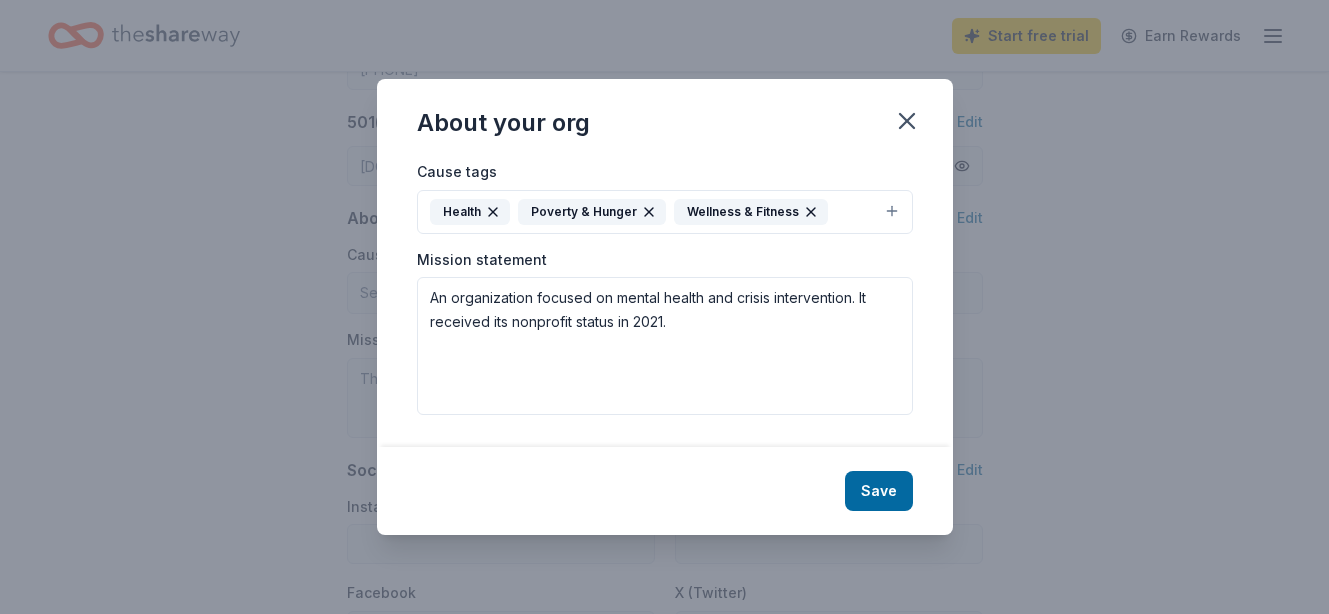 scroll, scrollTop: 0, scrollLeft: 0, axis: both 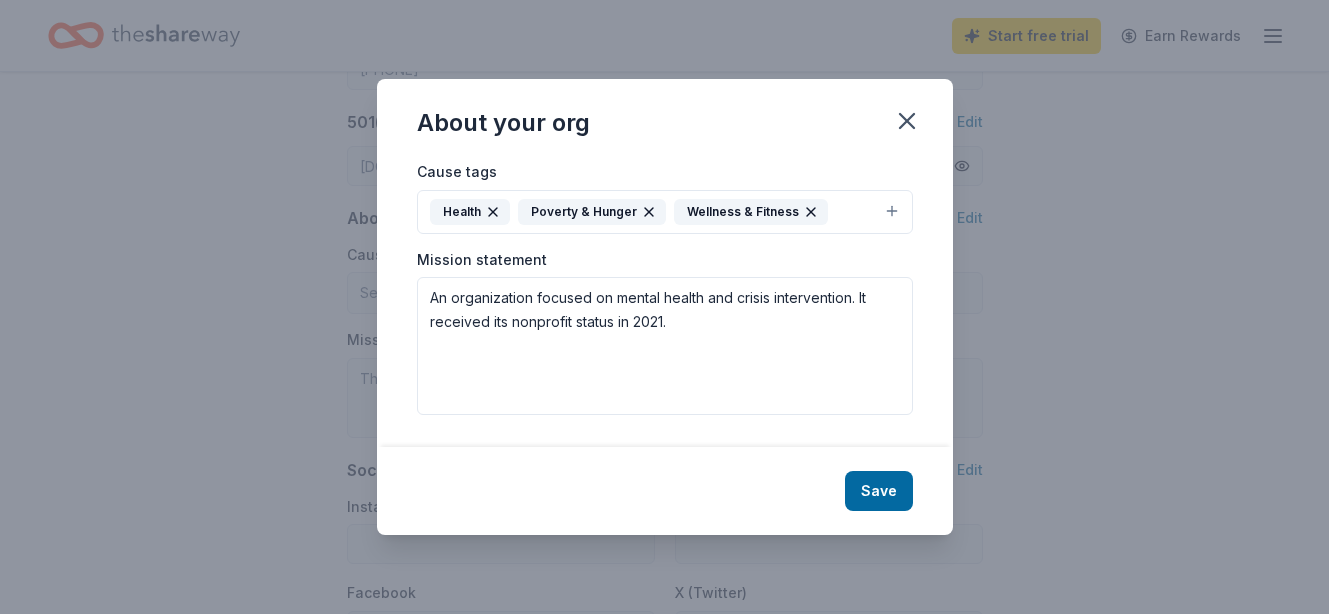 click on "Save" at bounding box center [879, 491] 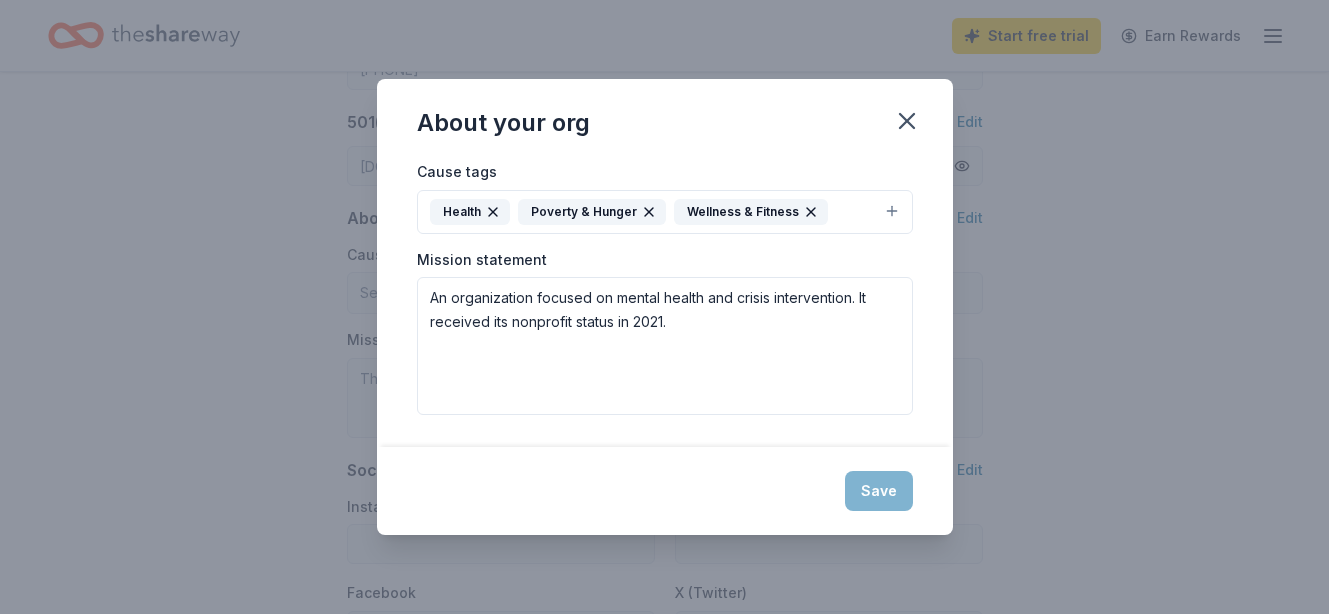 type on "An organization focused on mental health and crisis intervention. It received its nonprofit status in 2021." 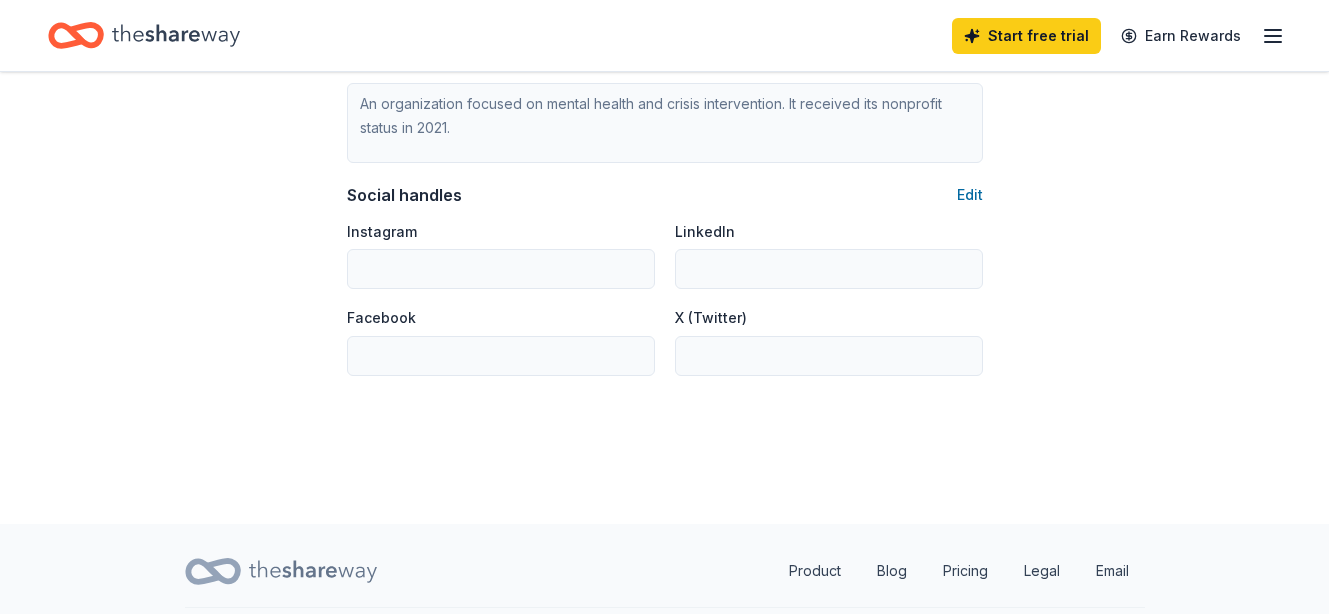 scroll, scrollTop: 1338, scrollLeft: 0, axis: vertical 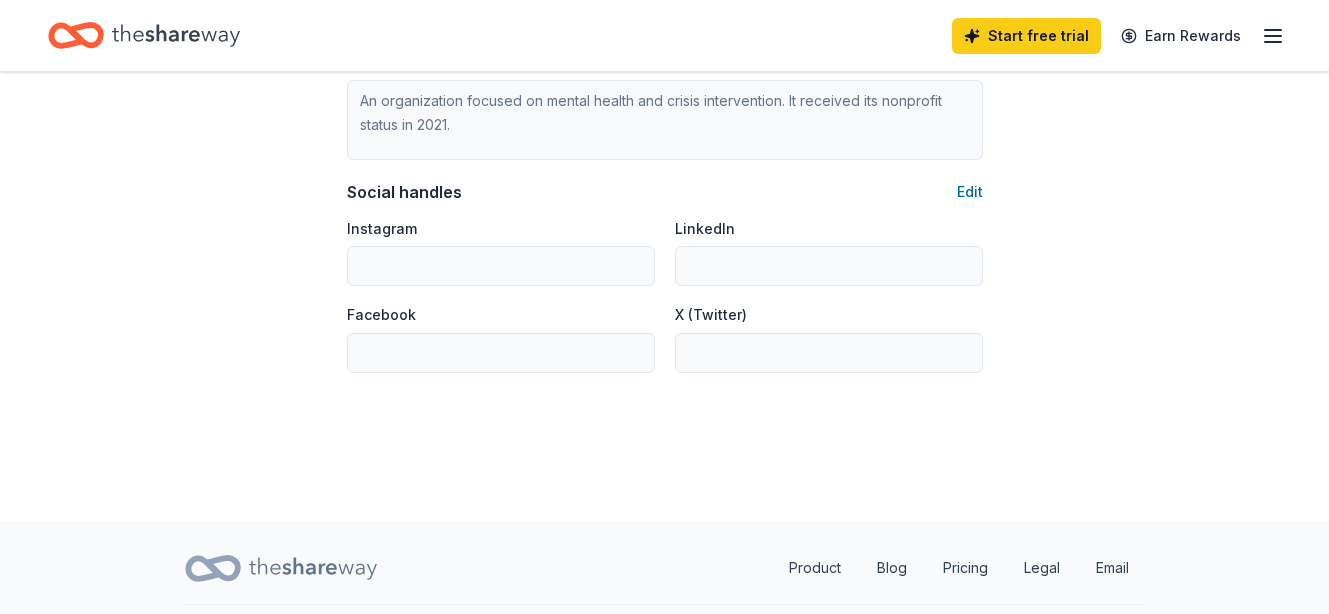 click on "Edit" at bounding box center [970, 192] 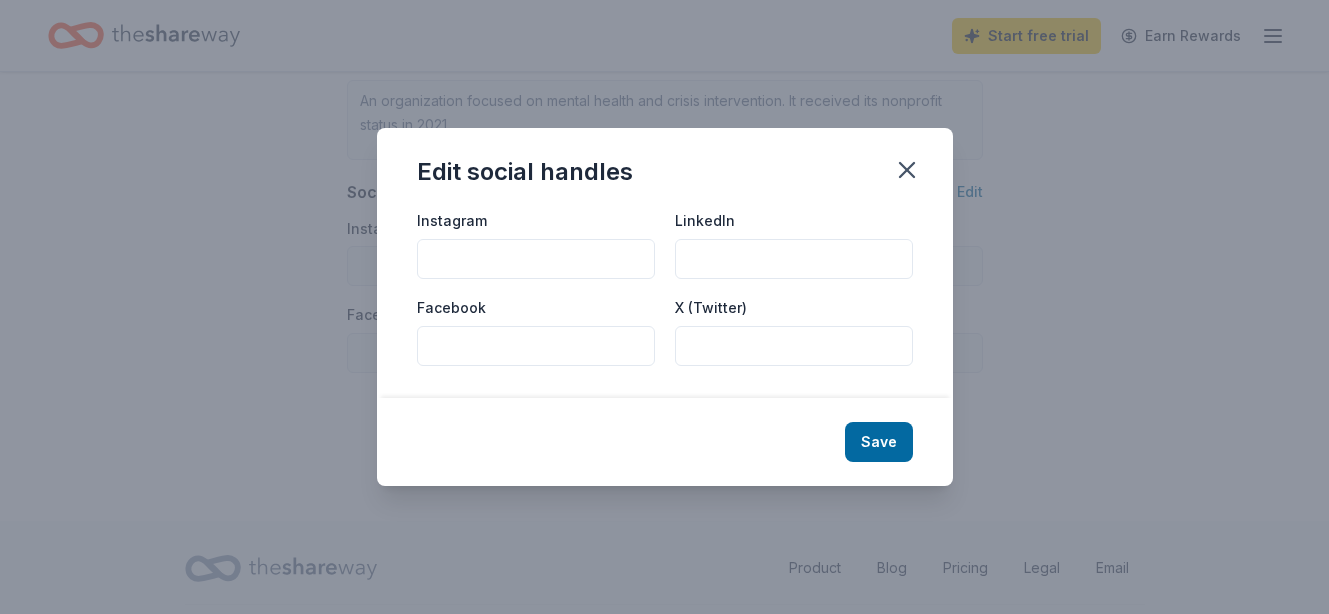 click on "Facebook" at bounding box center (536, 346) 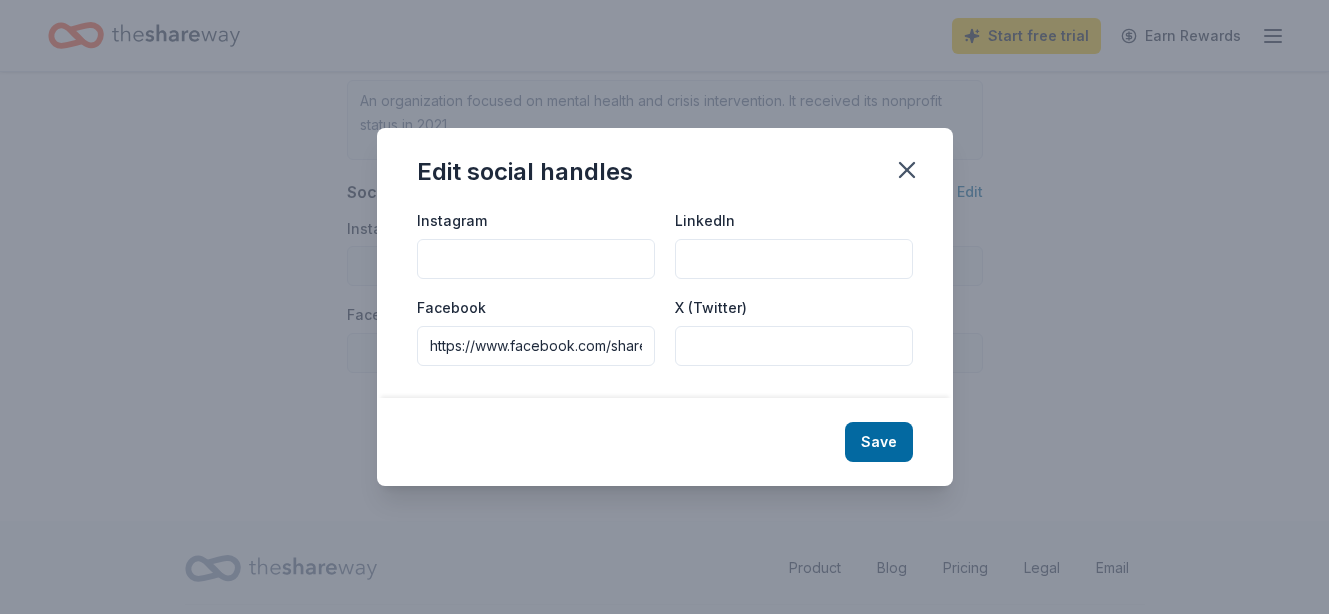 scroll, scrollTop: 0, scrollLeft: 216, axis: horizontal 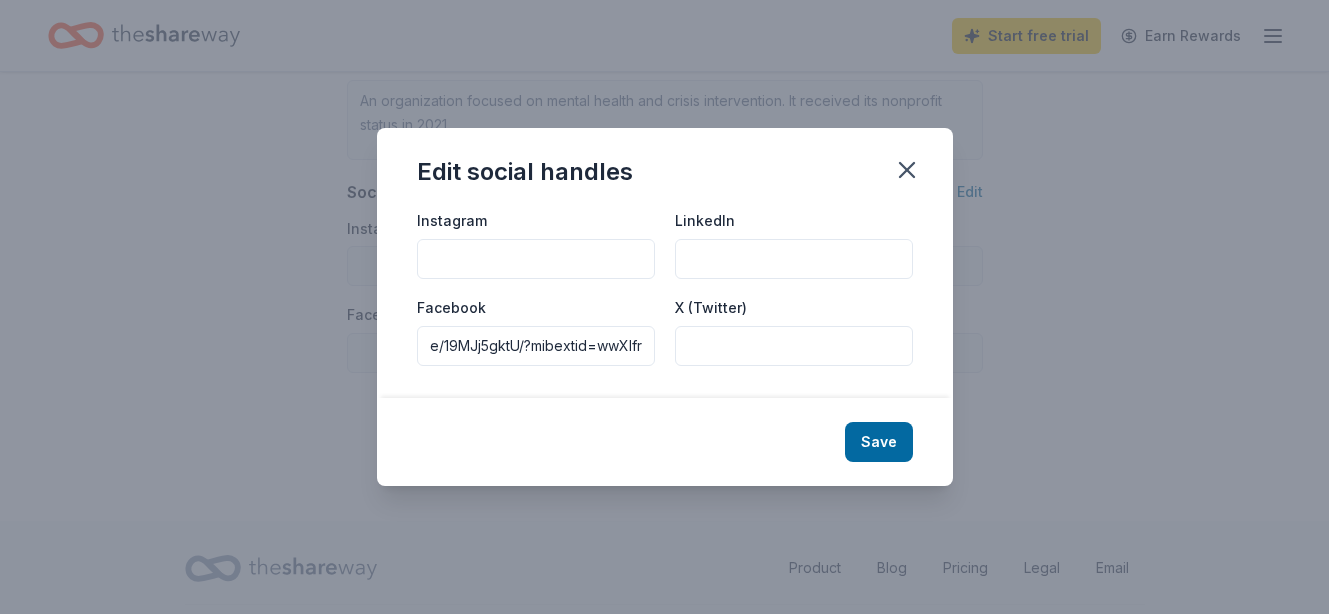 type on "https://www.facebook.com/share/19MJj5gktU/?mibextid=wwXIfr" 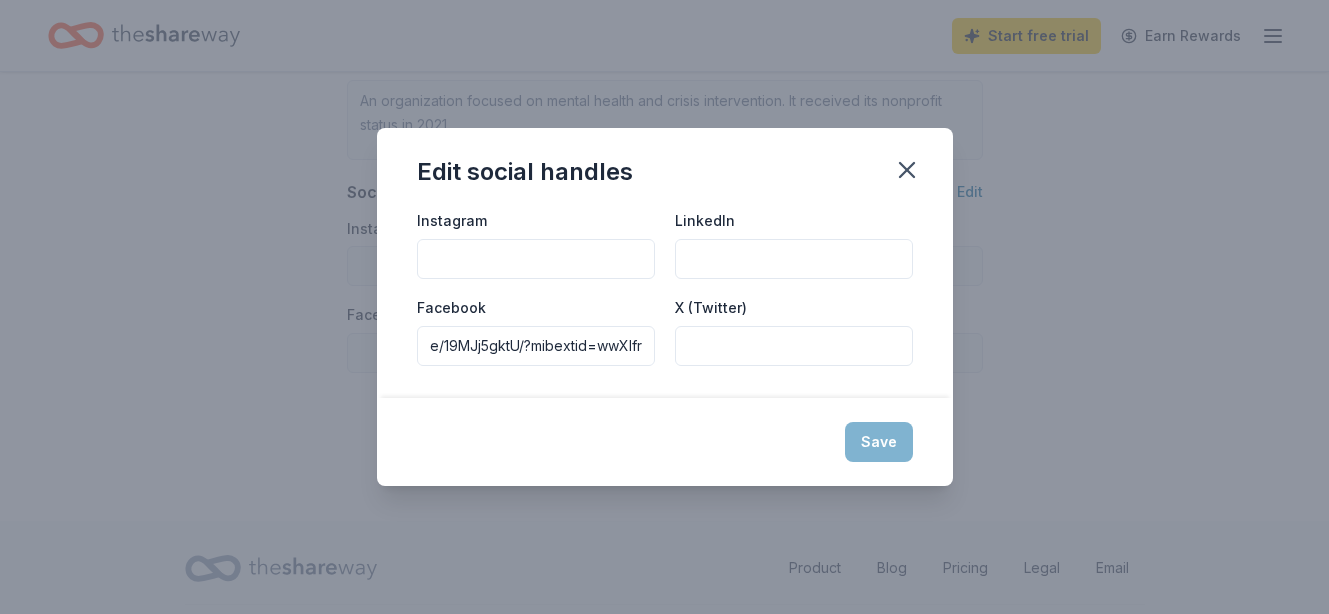 scroll, scrollTop: 0, scrollLeft: 0, axis: both 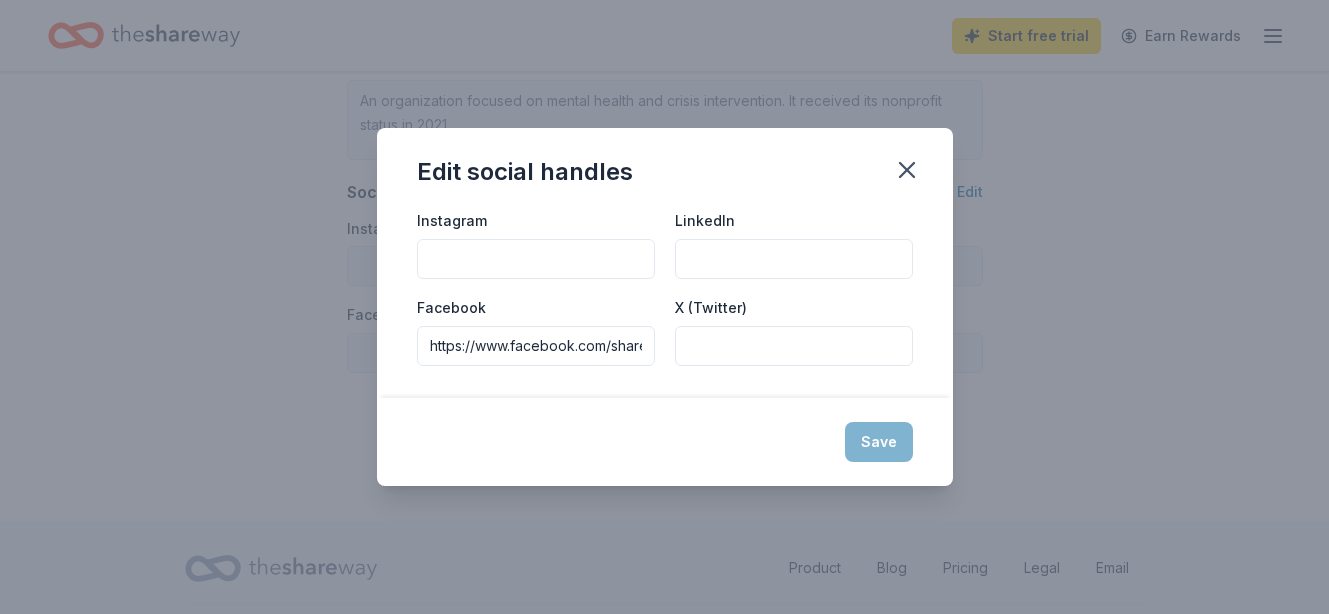 type on "https://www.facebook.com/share/19MJj5gktU/?mibextid=wwXIfr" 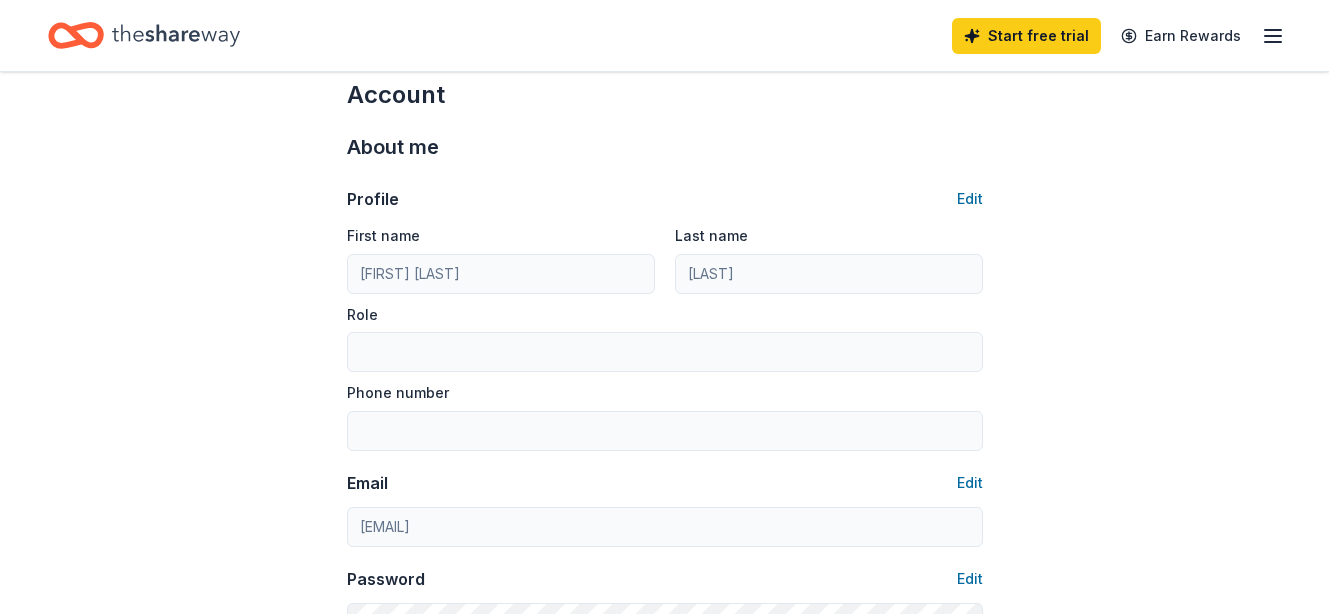 scroll, scrollTop: 26, scrollLeft: 0, axis: vertical 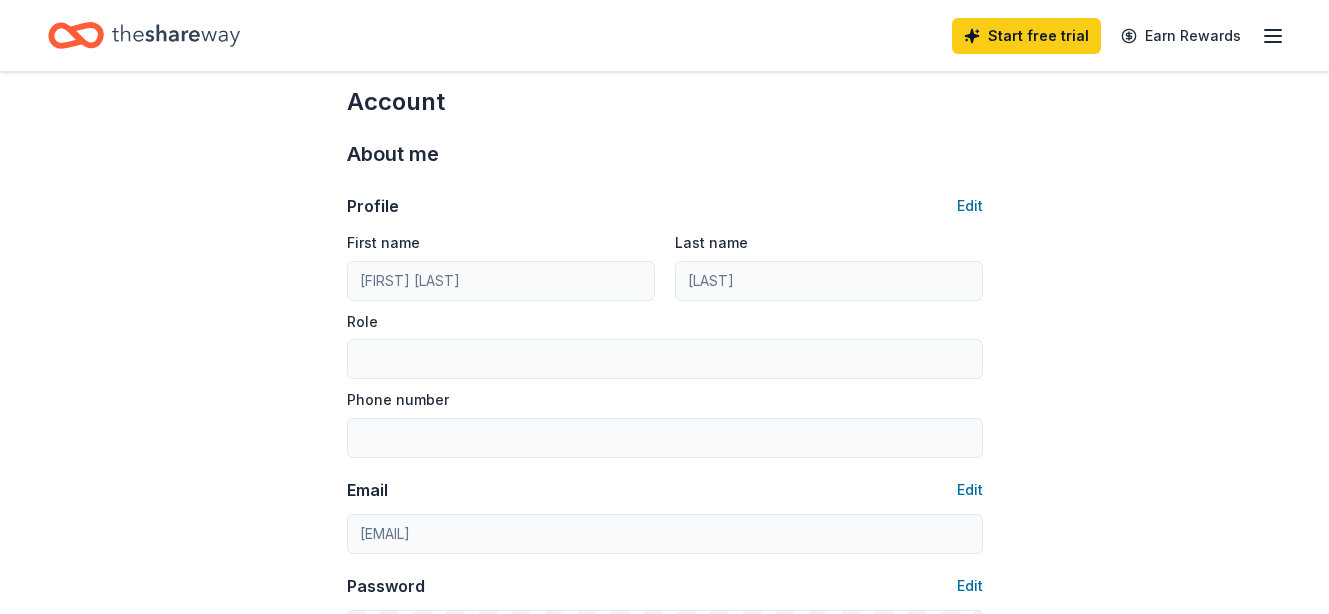 click 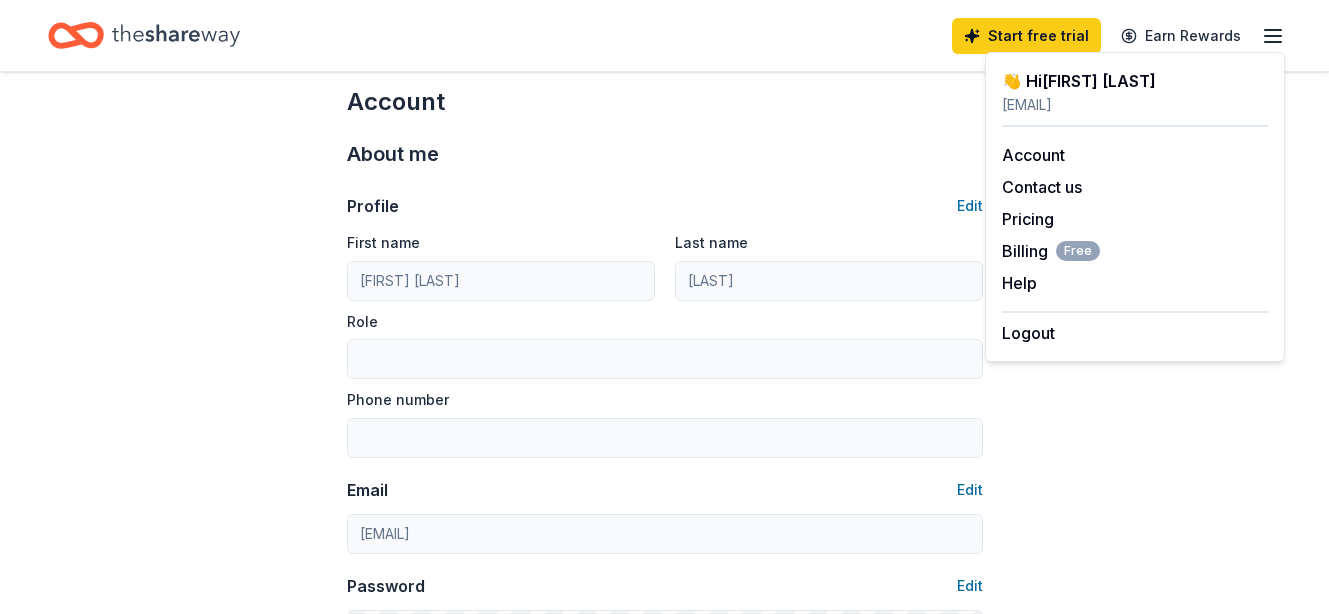 click on "Account" at bounding box center [665, 102] 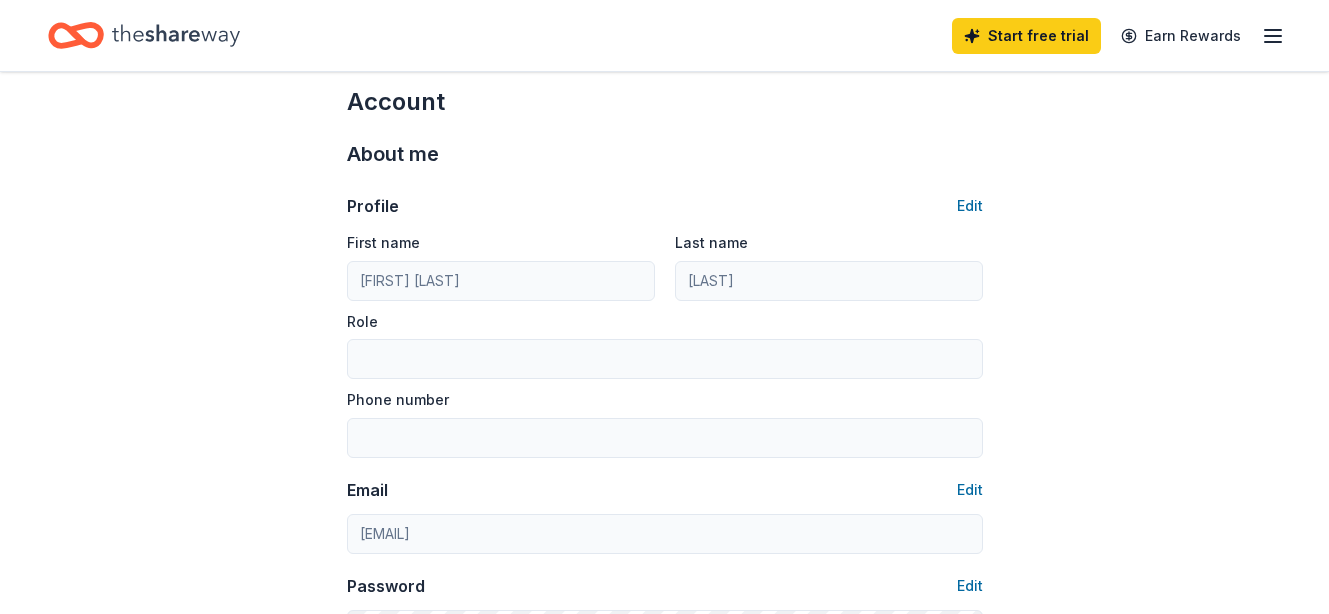 click 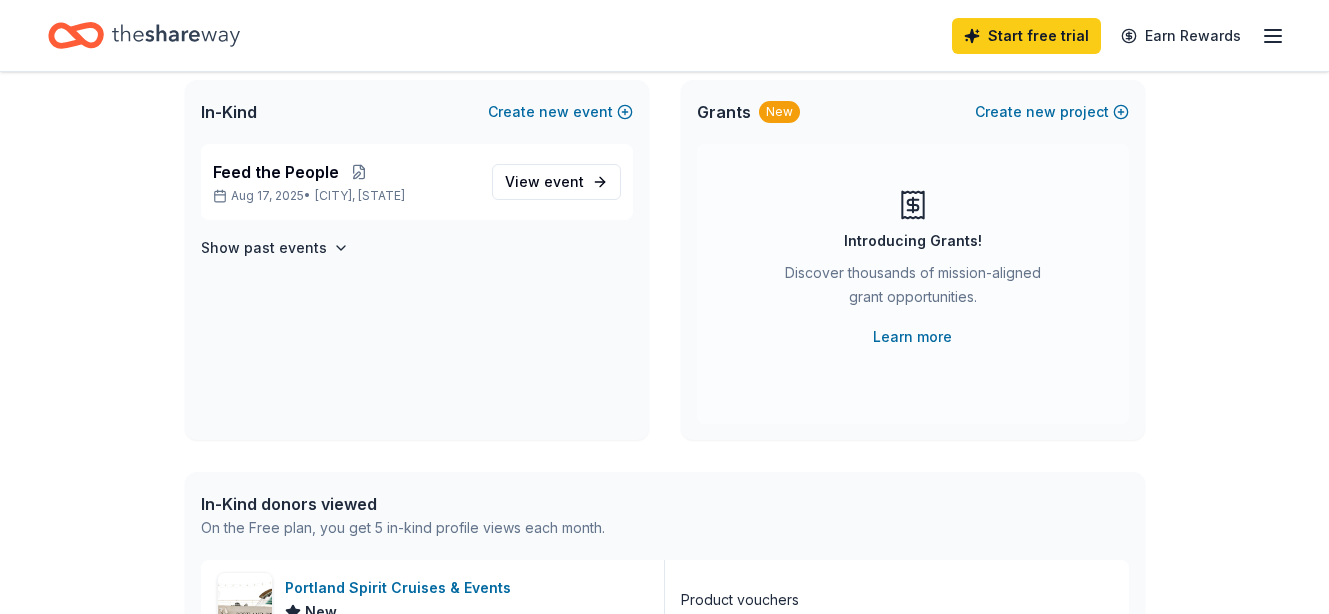 scroll, scrollTop: 126, scrollLeft: 0, axis: vertical 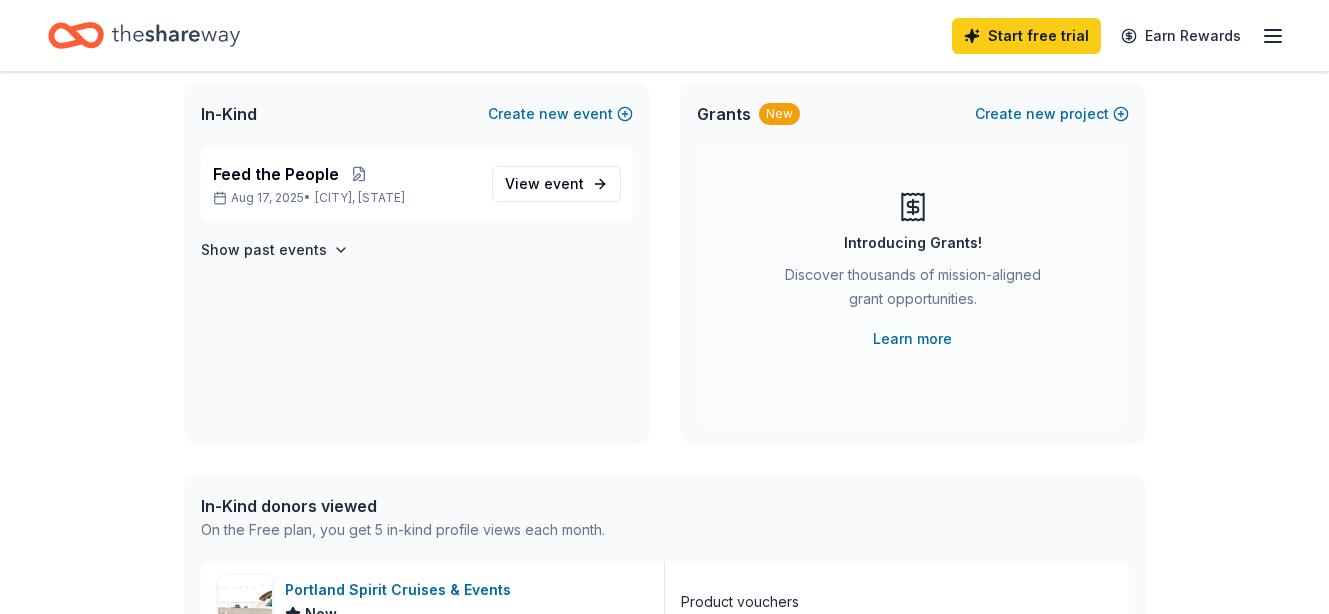 click on "Learn more" at bounding box center (912, 339) 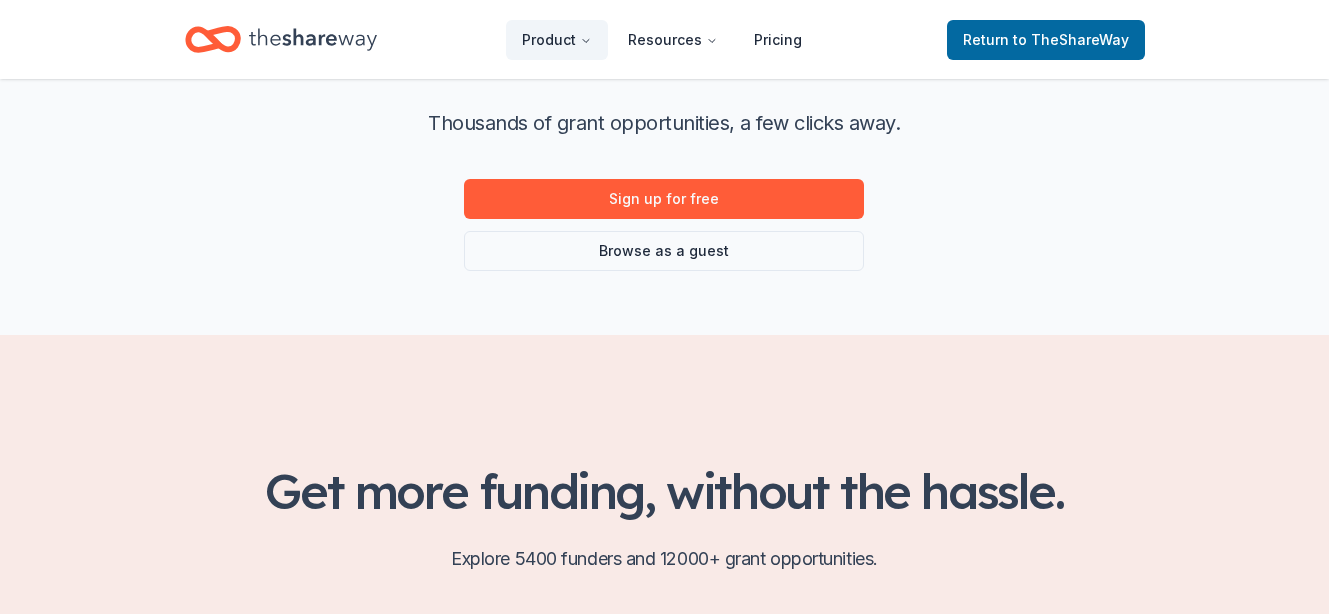 scroll, scrollTop: 218, scrollLeft: 0, axis: vertical 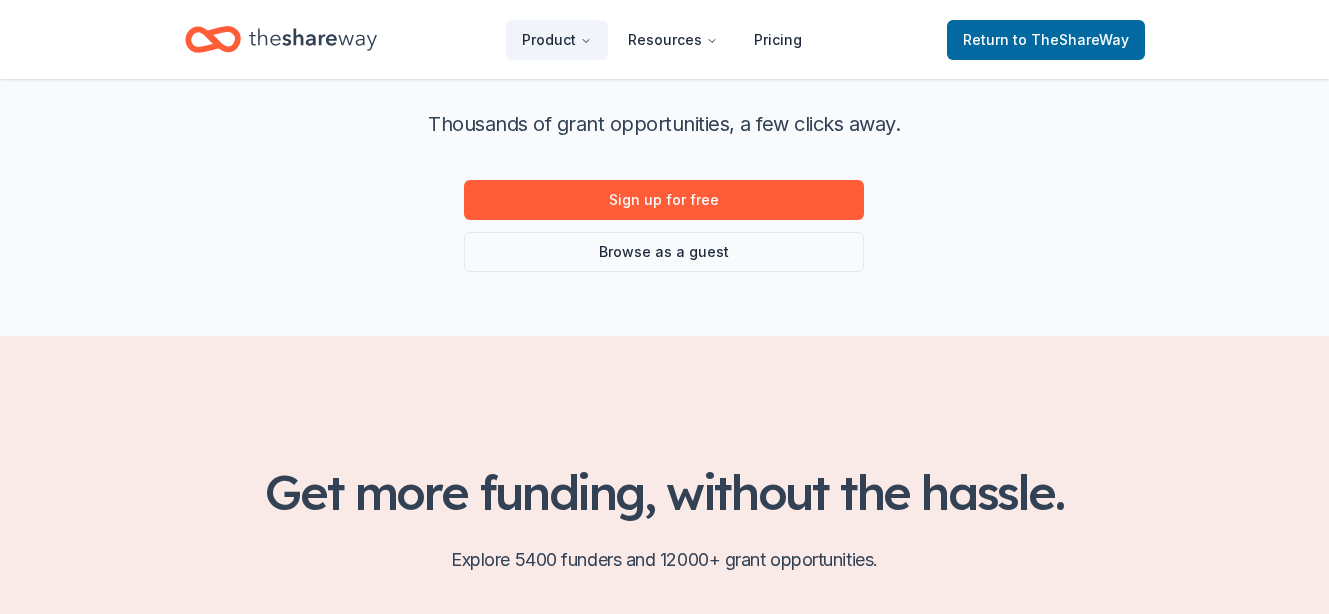 click on "Sign up for free" at bounding box center (664, 200) 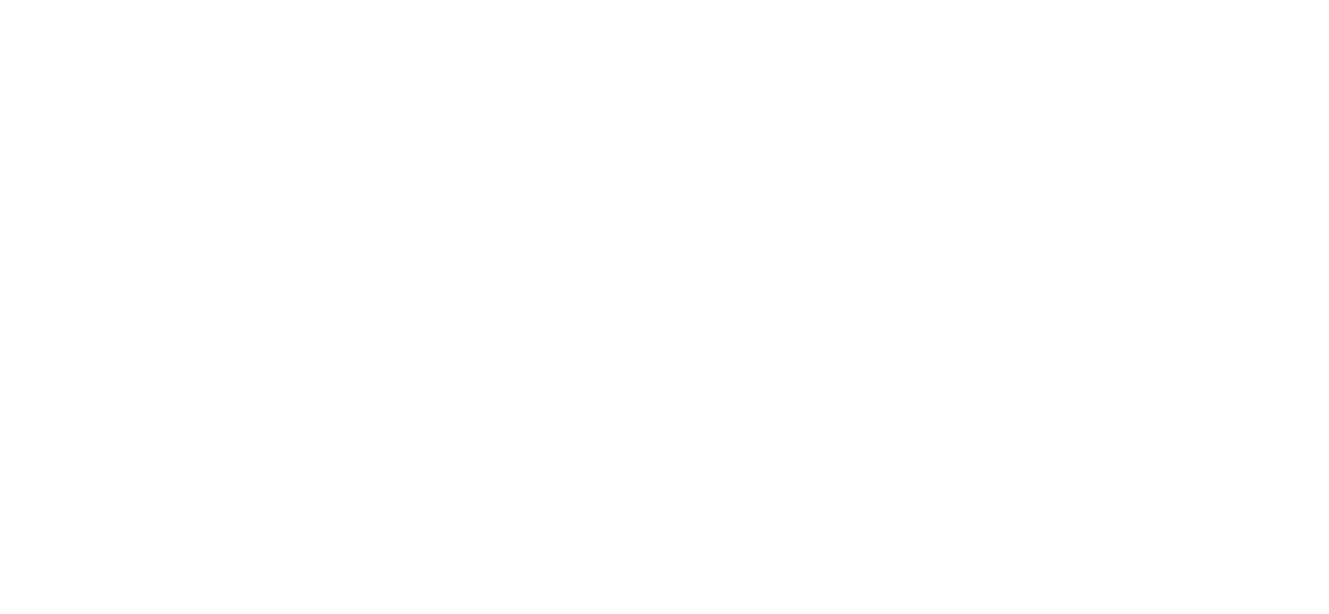 scroll, scrollTop: 0, scrollLeft: 0, axis: both 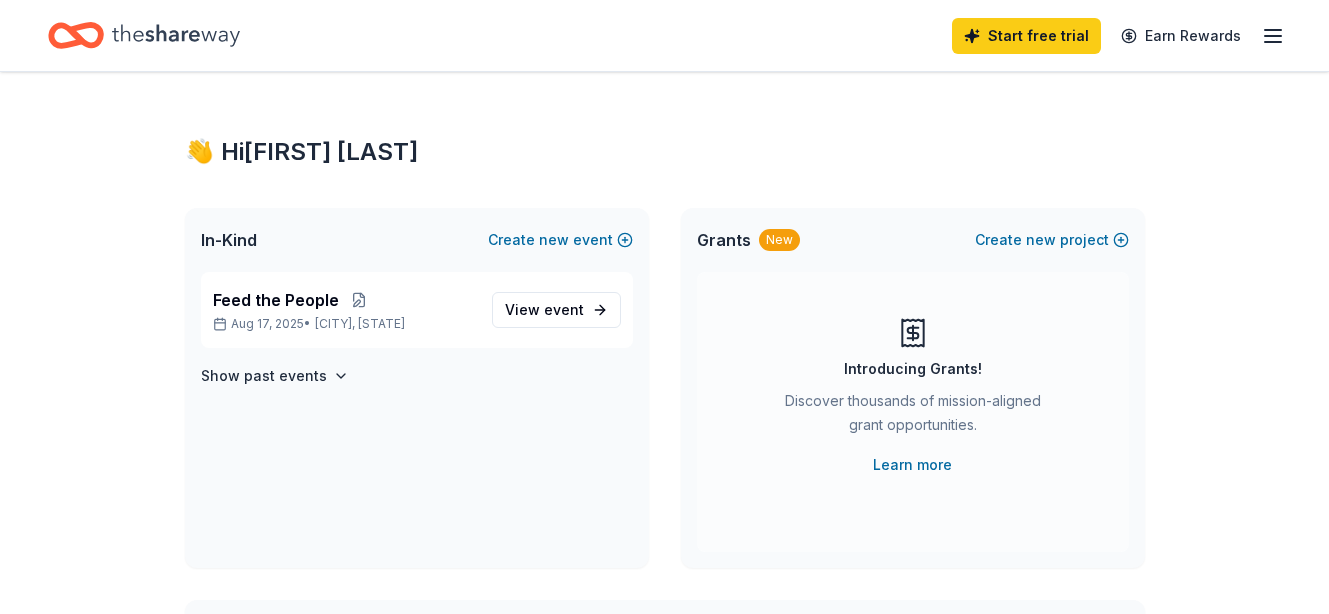 click on "Create  new  event" at bounding box center [560, 240] 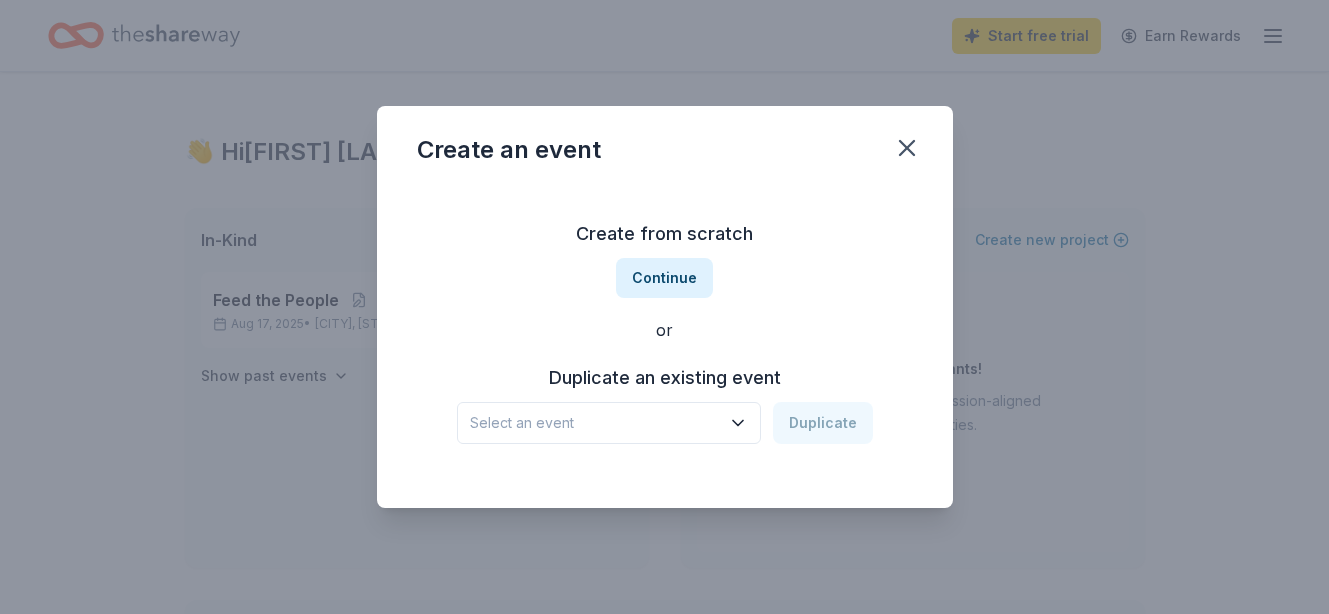 click on "Continue" at bounding box center [664, 278] 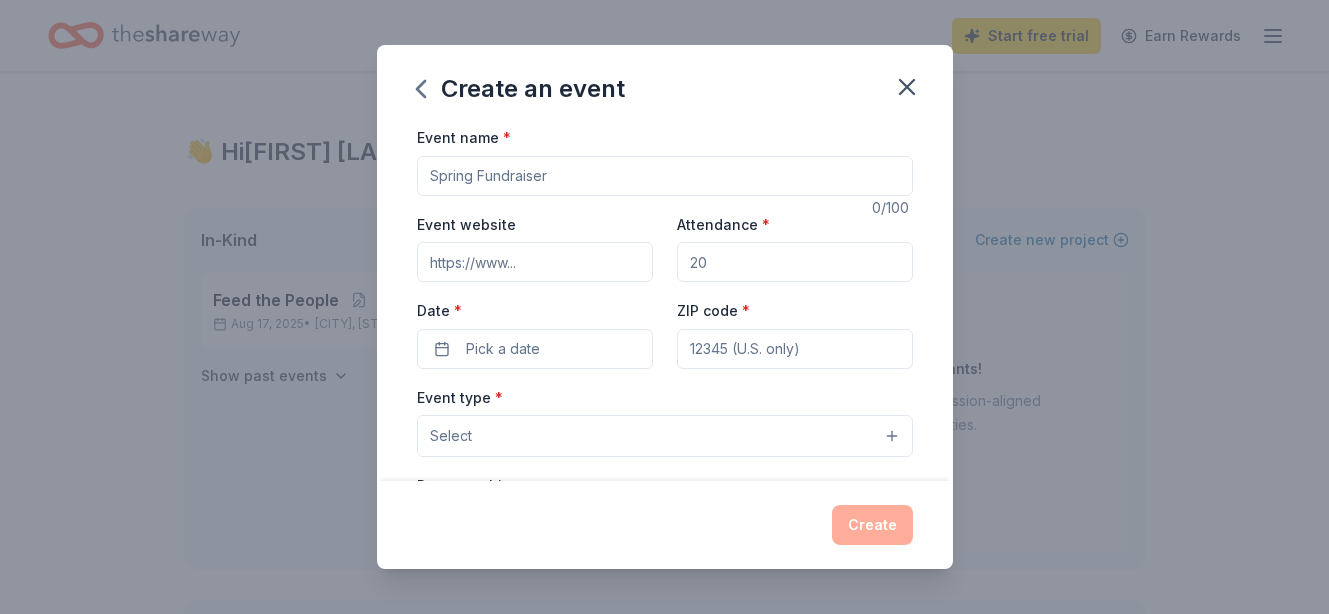 click on "Event name *" at bounding box center [665, 176] 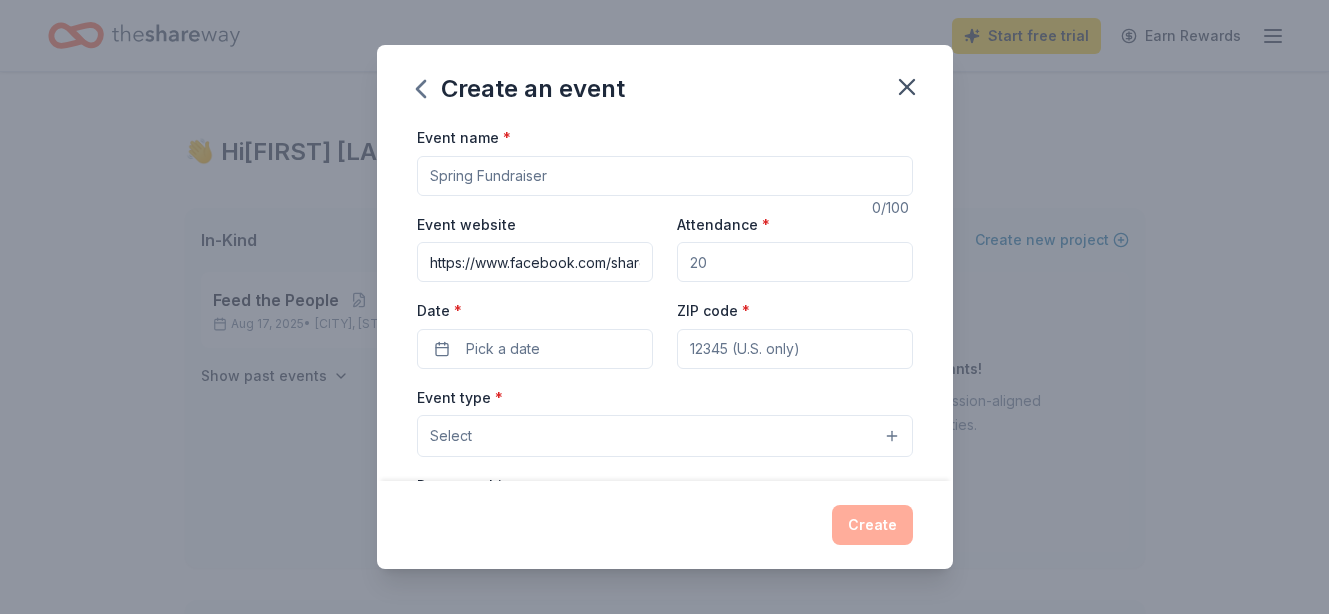 scroll, scrollTop: 0, scrollLeft: 218, axis: horizontal 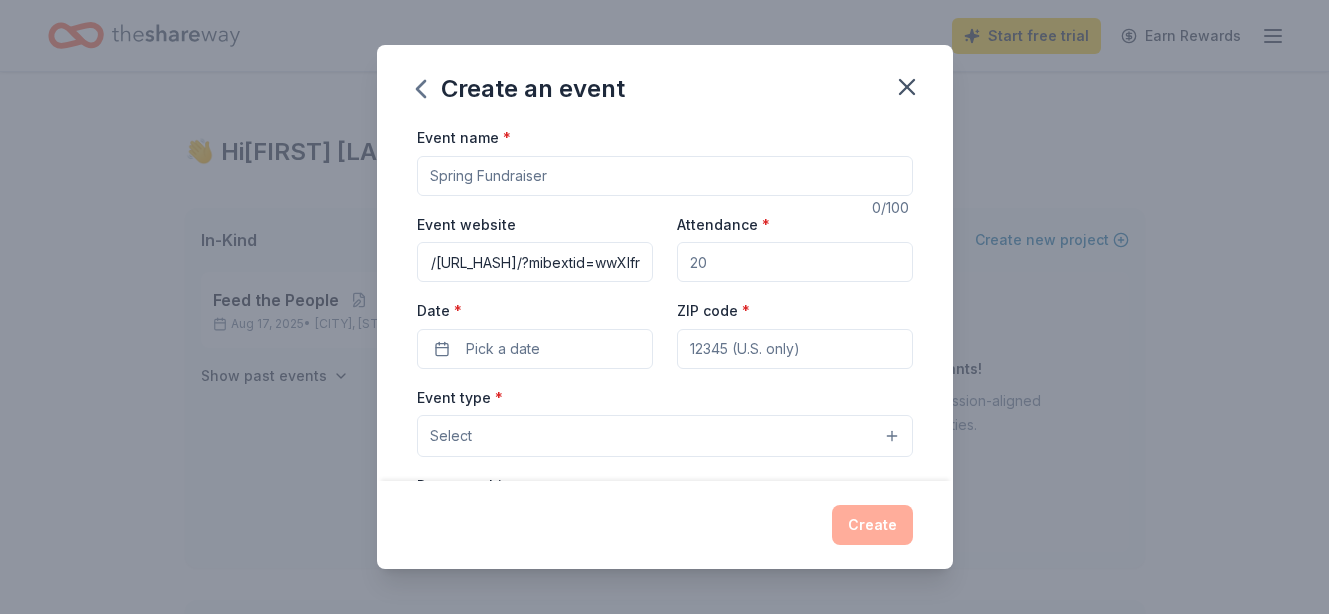 type on "https://www.facebook.com/share/19MJj5gktU/?mibextid=wwXIfr" 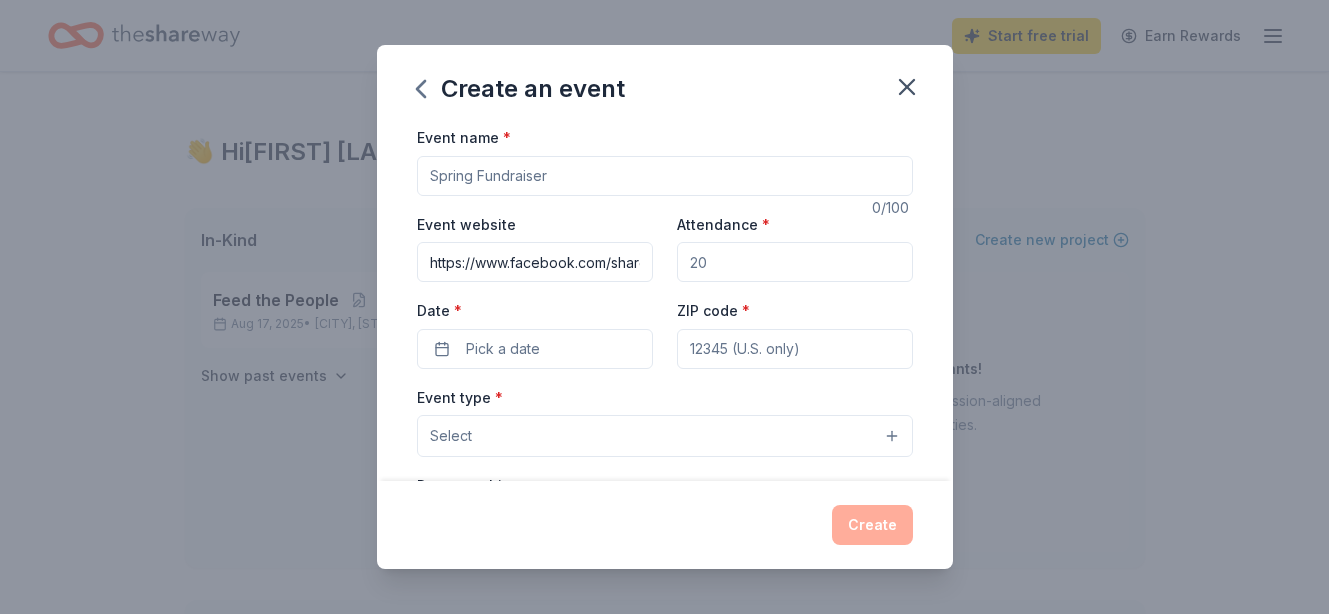 click on "Attendance *" at bounding box center (795, 262) 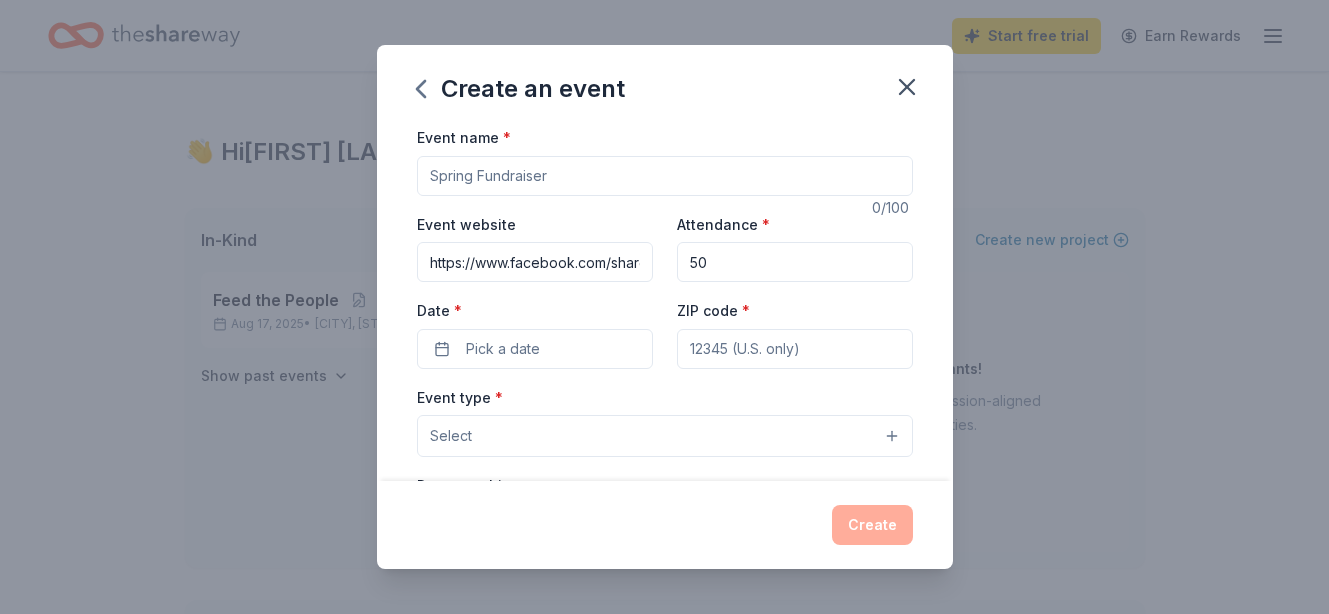 type on "50" 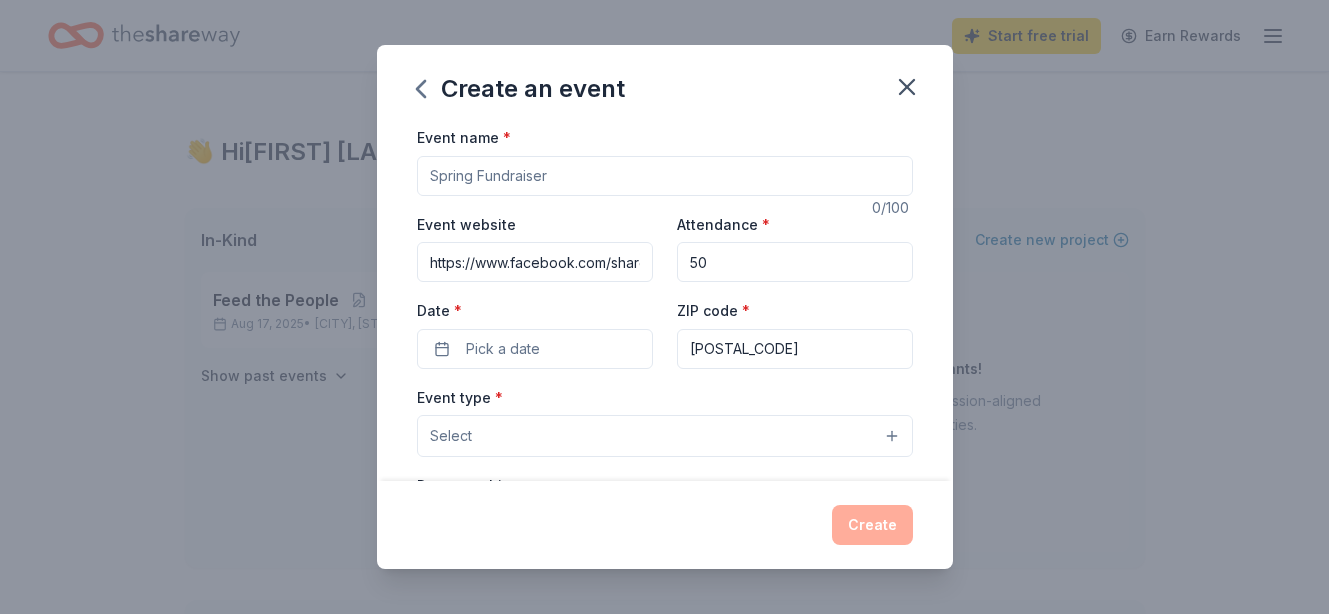 type on "[POSTAL_CODE]" 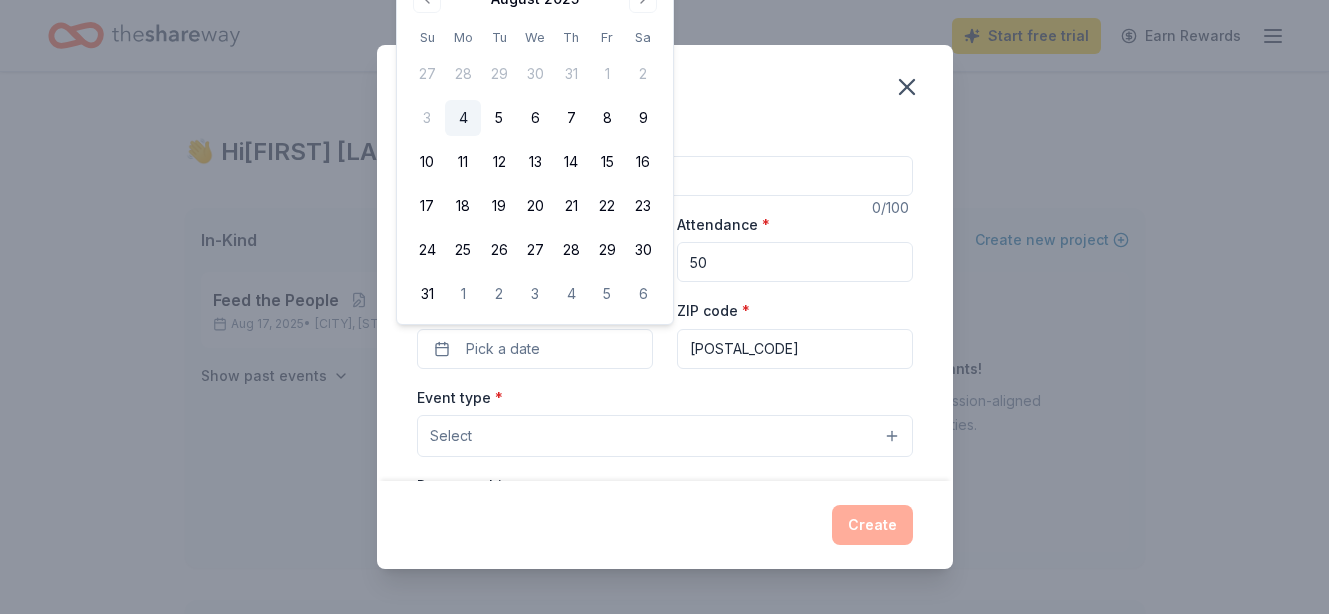 click on "Create an event" at bounding box center [665, 85] 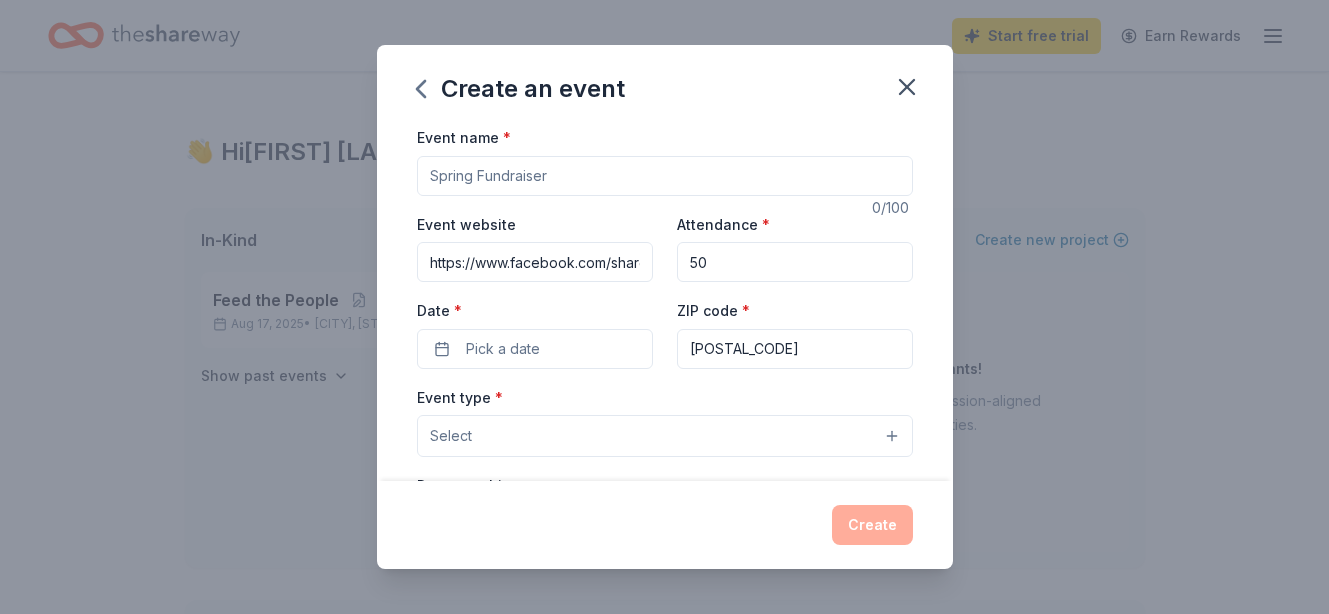 click on "Event name *" at bounding box center [665, 176] 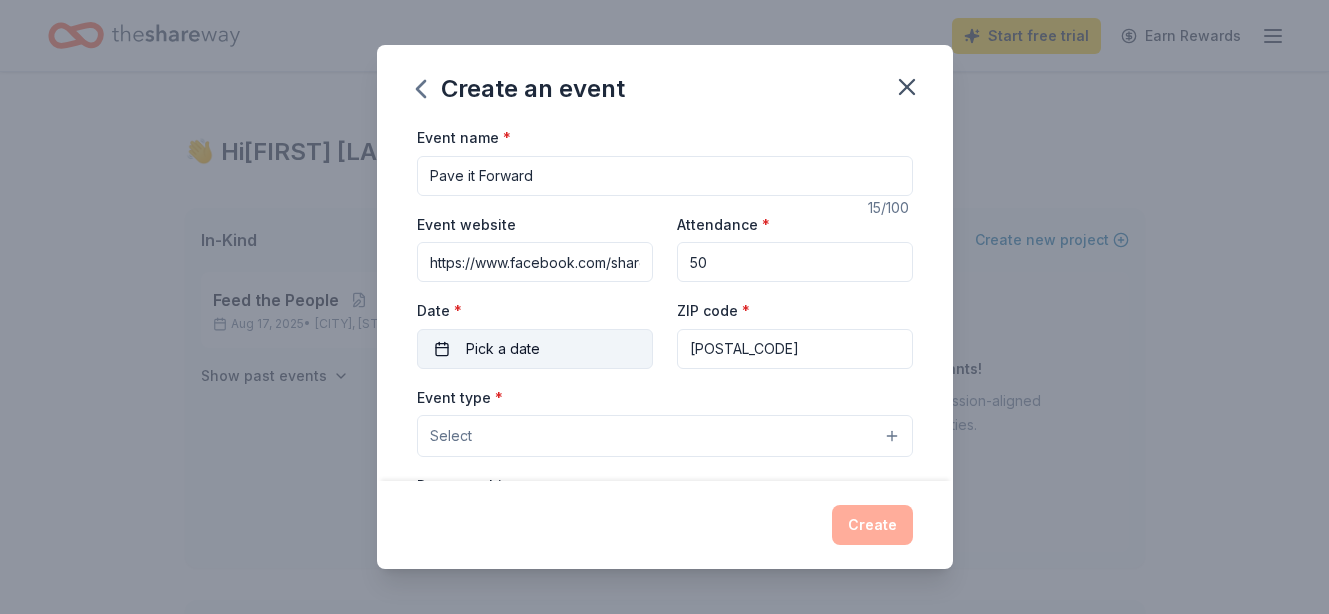 type on "Pave it Forward" 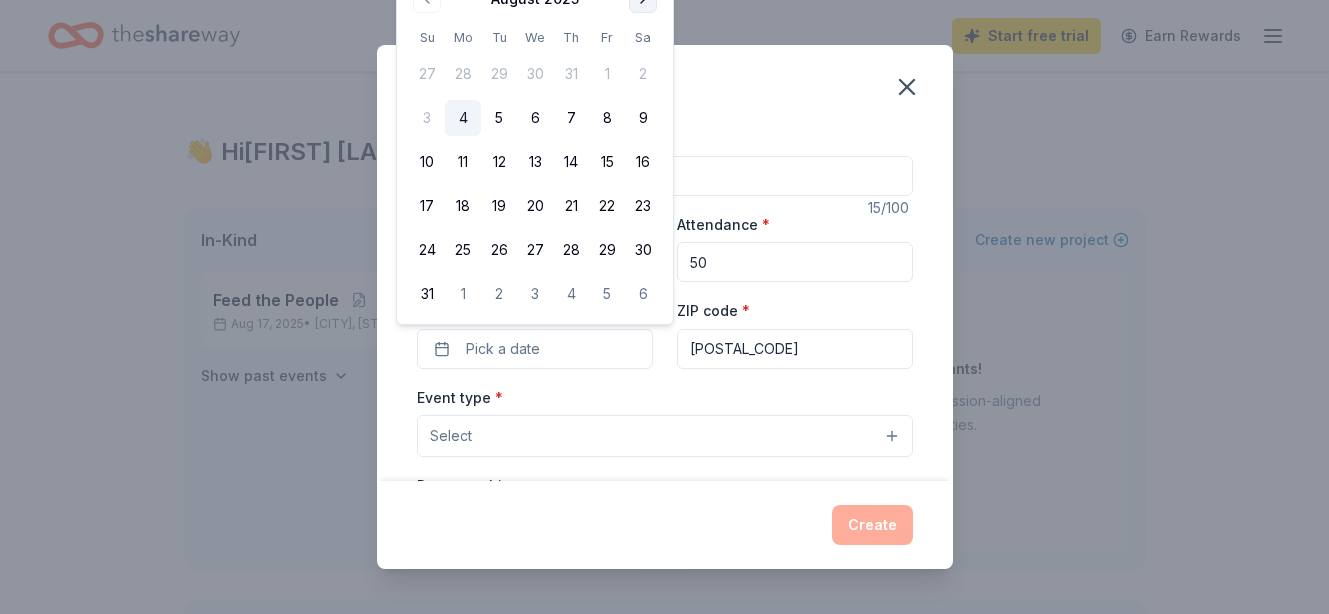 click at bounding box center (643, -1) 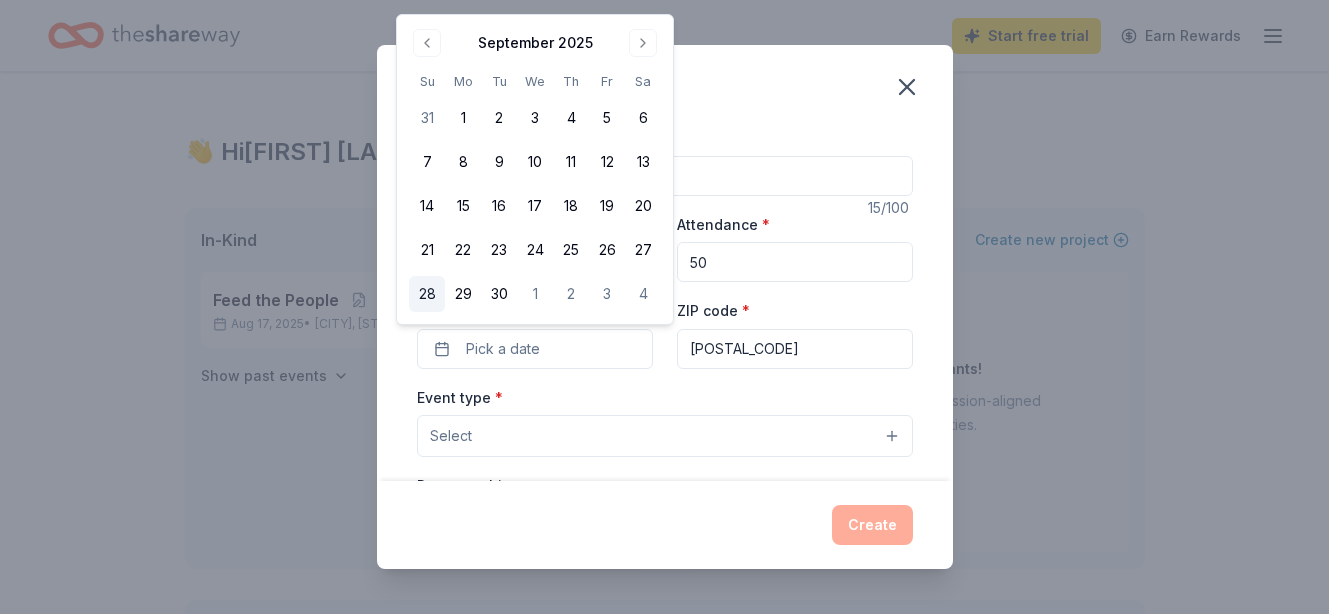 click on "28" at bounding box center (427, 294) 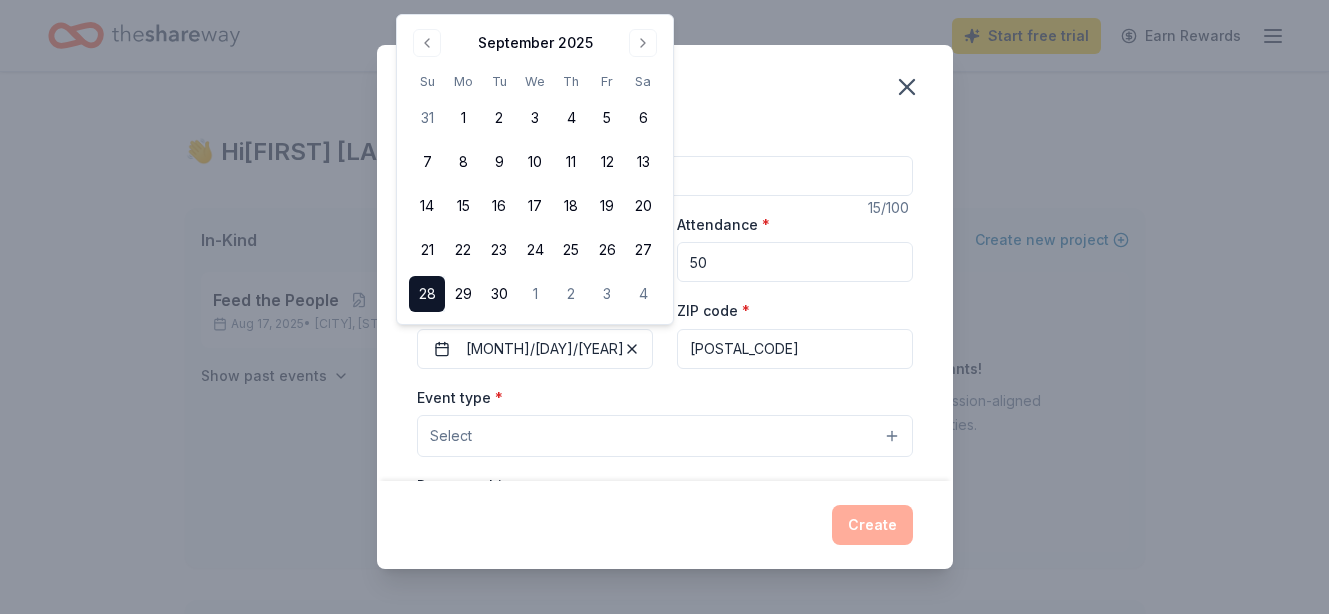 click on "Select" at bounding box center (665, 436) 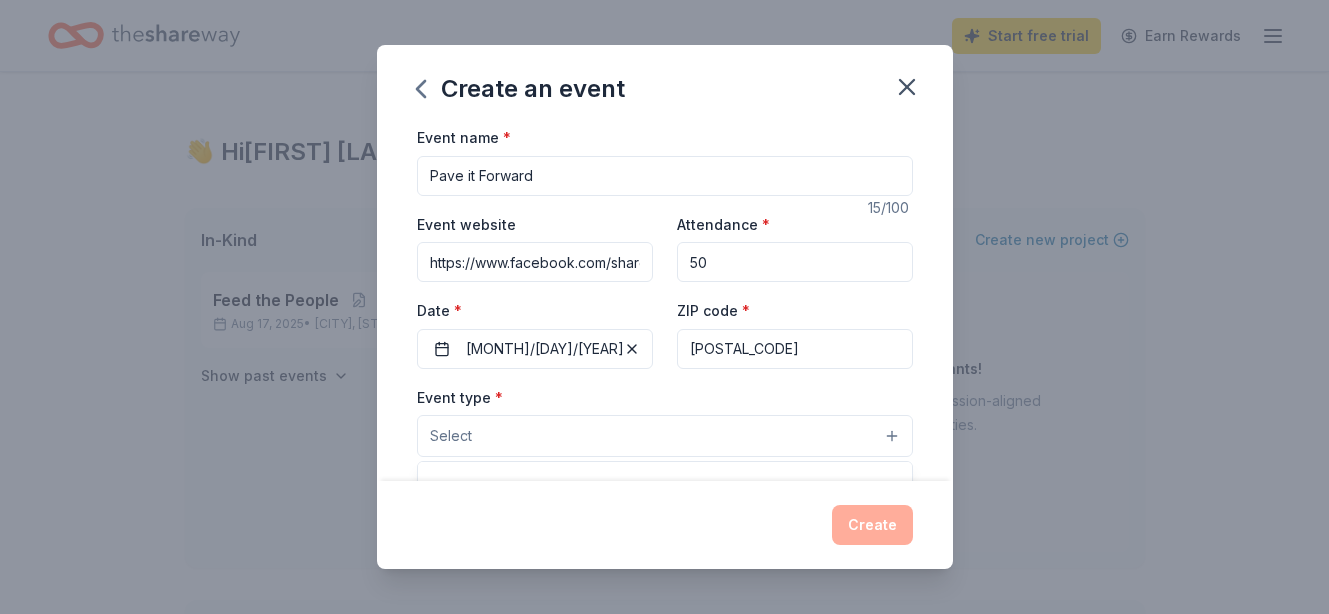 click on "Select" at bounding box center [665, 436] 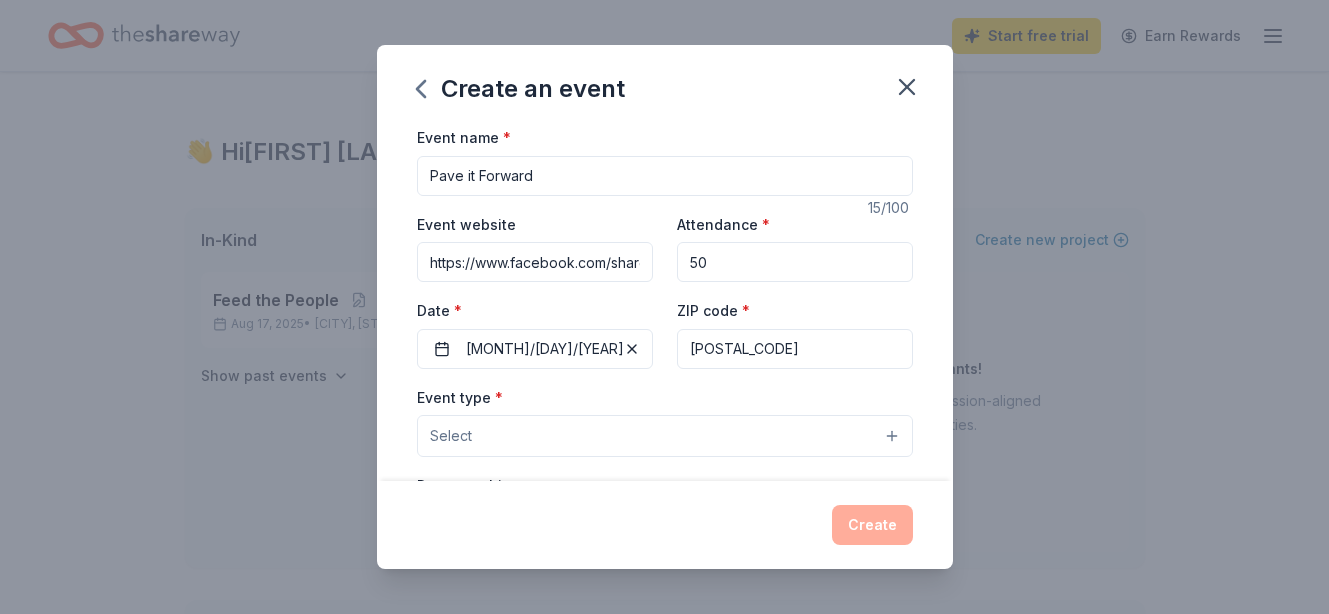 click on "Select" at bounding box center (665, 436) 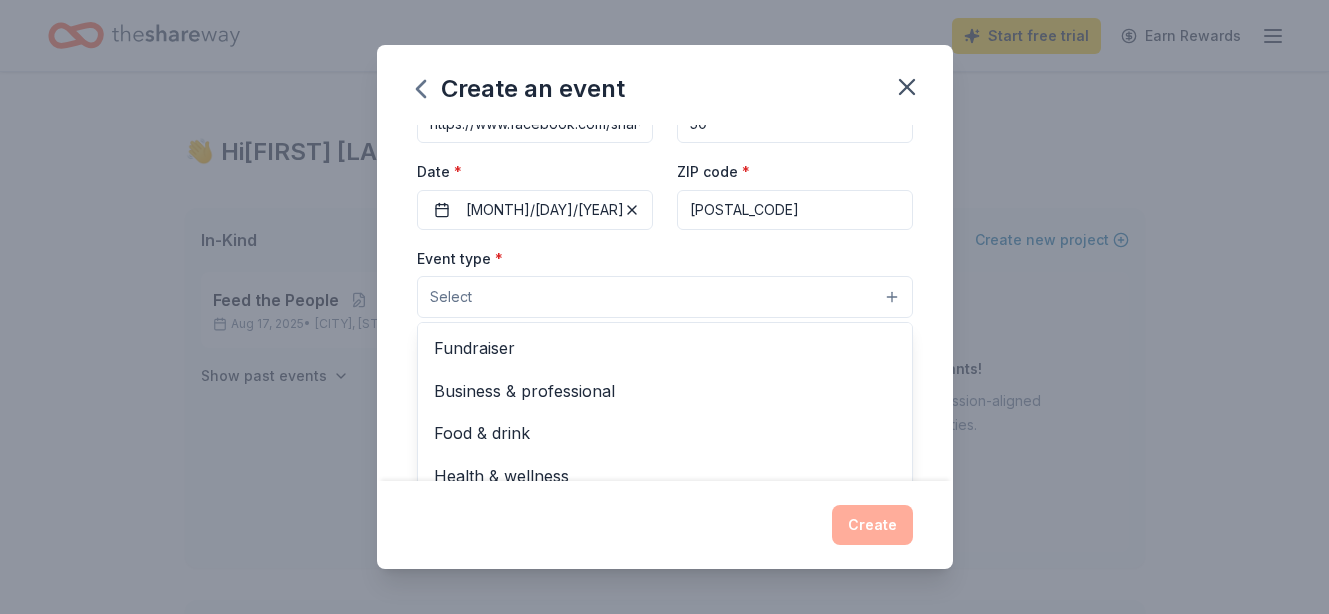 scroll, scrollTop: 171, scrollLeft: 0, axis: vertical 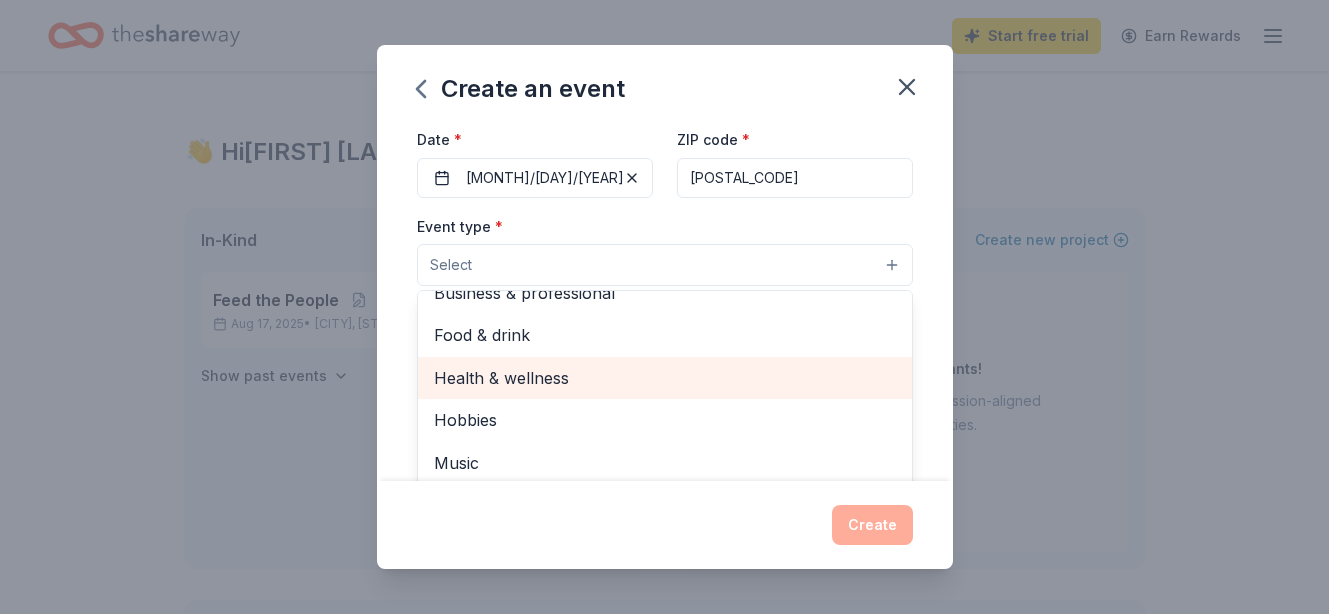 click on "Health & wellness" at bounding box center [665, 378] 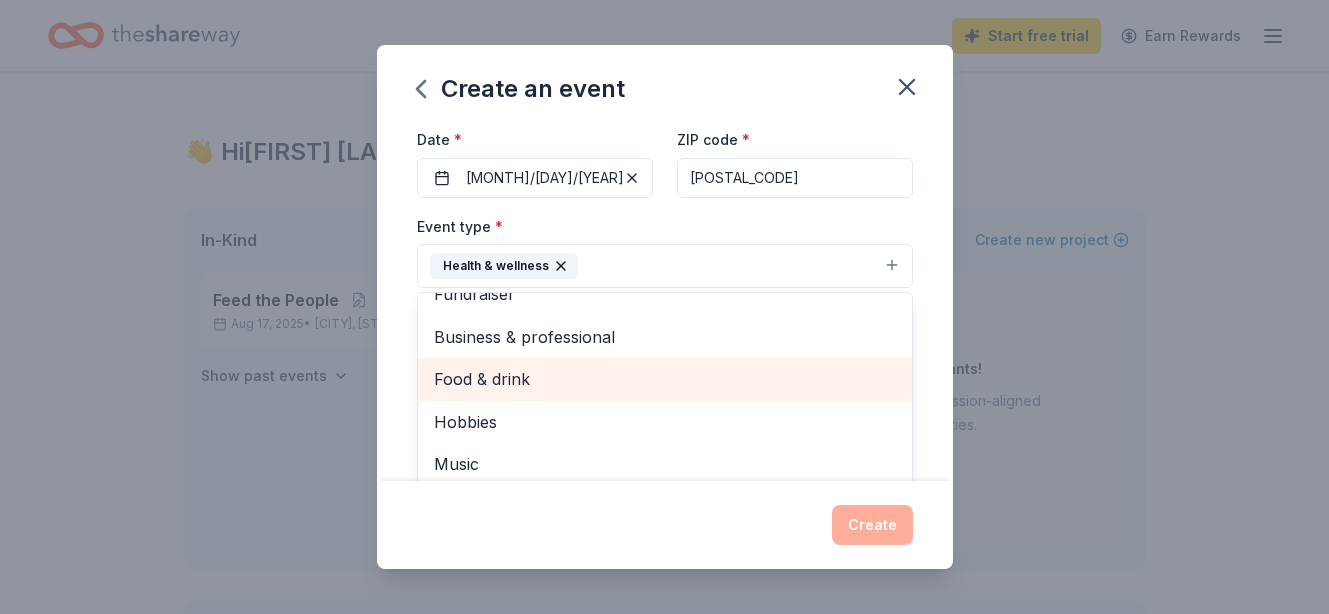 scroll, scrollTop: 24, scrollLeft: 0, axis: vertical 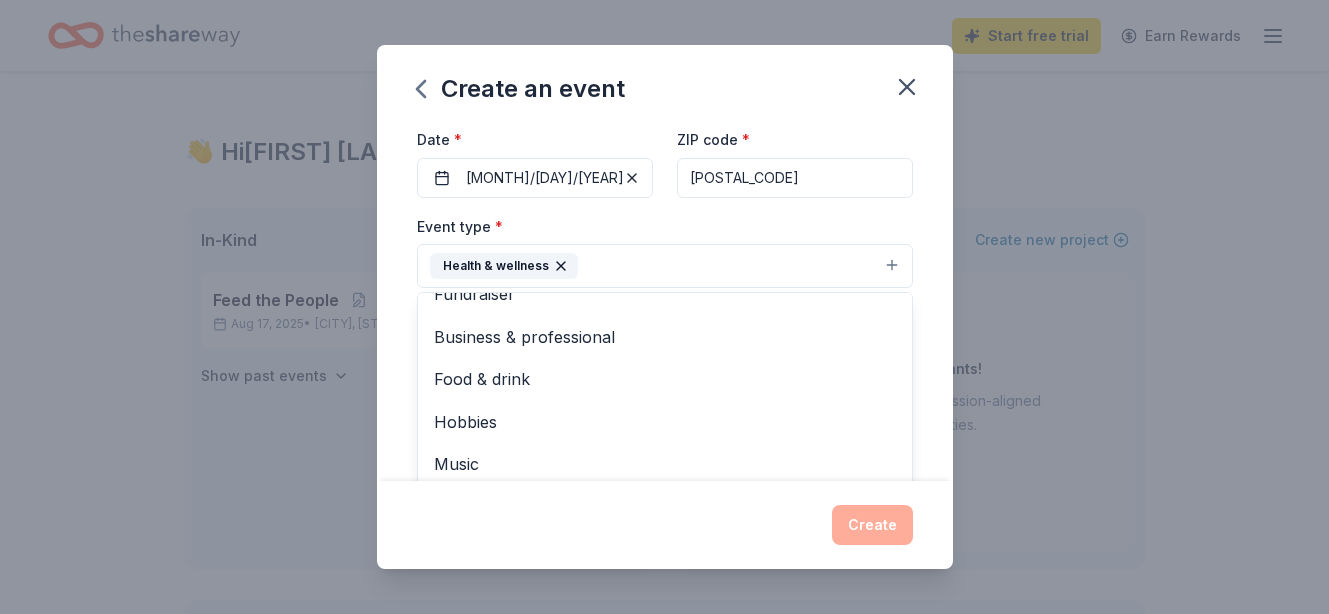 click on "Create an event Event name * Pave it Forward 15 /100 Event website https://www.facebook.com/share/19MJj5gktU/?mibextid=wwXIfr Attendance * 50 Date * 09/28/2025 ZIP code * 97202 Event type * Health & wellness Fundraiser Business & professional Food & drink Hobbies Music Performing & visual arts Demographic Select We use this information to help brands find events with their target demographic to sponsor their products. Mailing address Apt/unit Description What are you looking for? * Auction & raffle Meals Snacks Desserts Alcohol Beverages Send me reminders Email me reminders of donor application deadlines Recurring event Create" at bounding box center [665, 307] 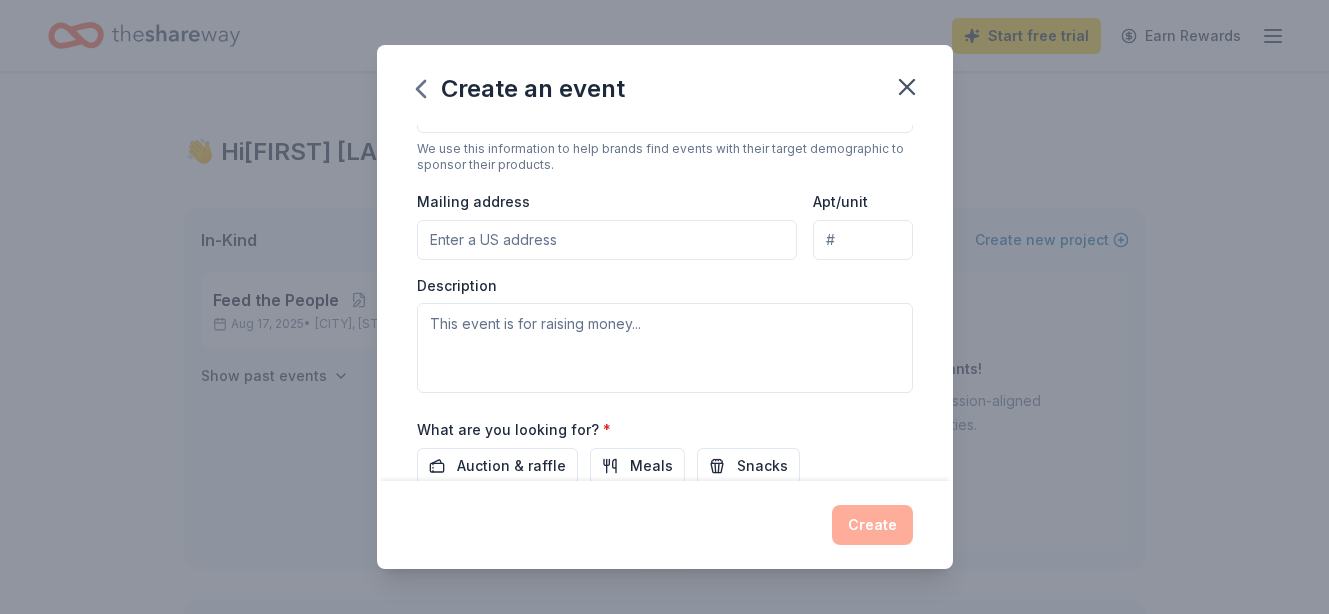 scroll, scrollTop: 419, scrollLeft: 0, axis: vertical 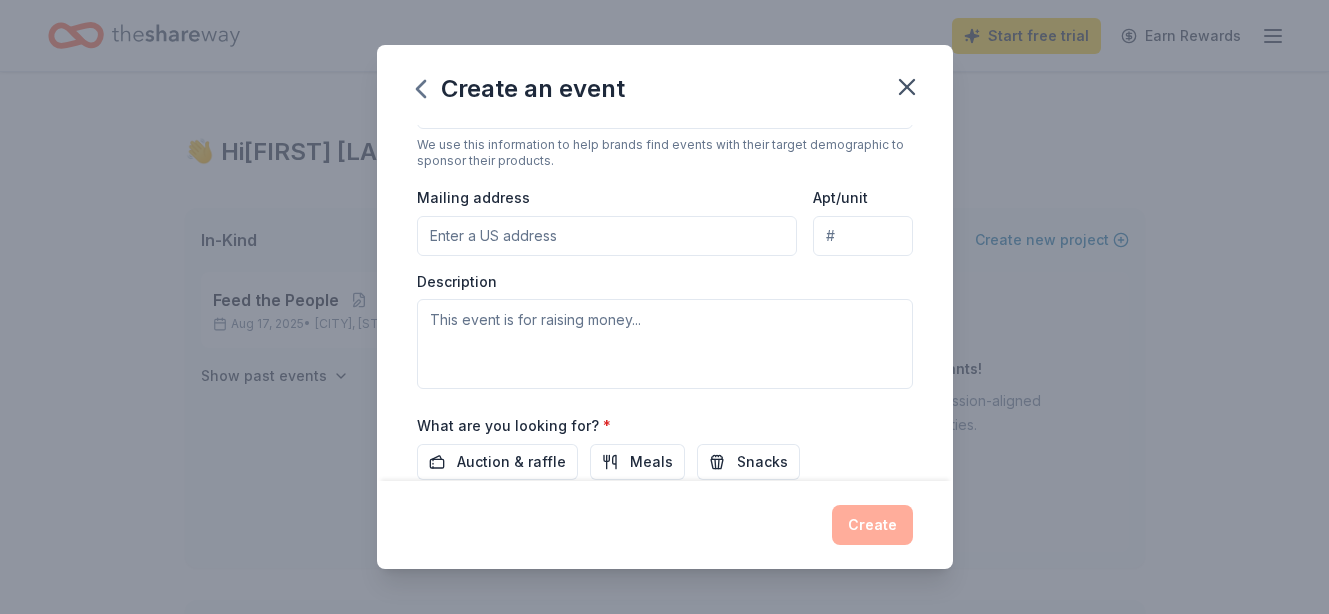 click on "Mailing address" at bounding box center (607, 236) 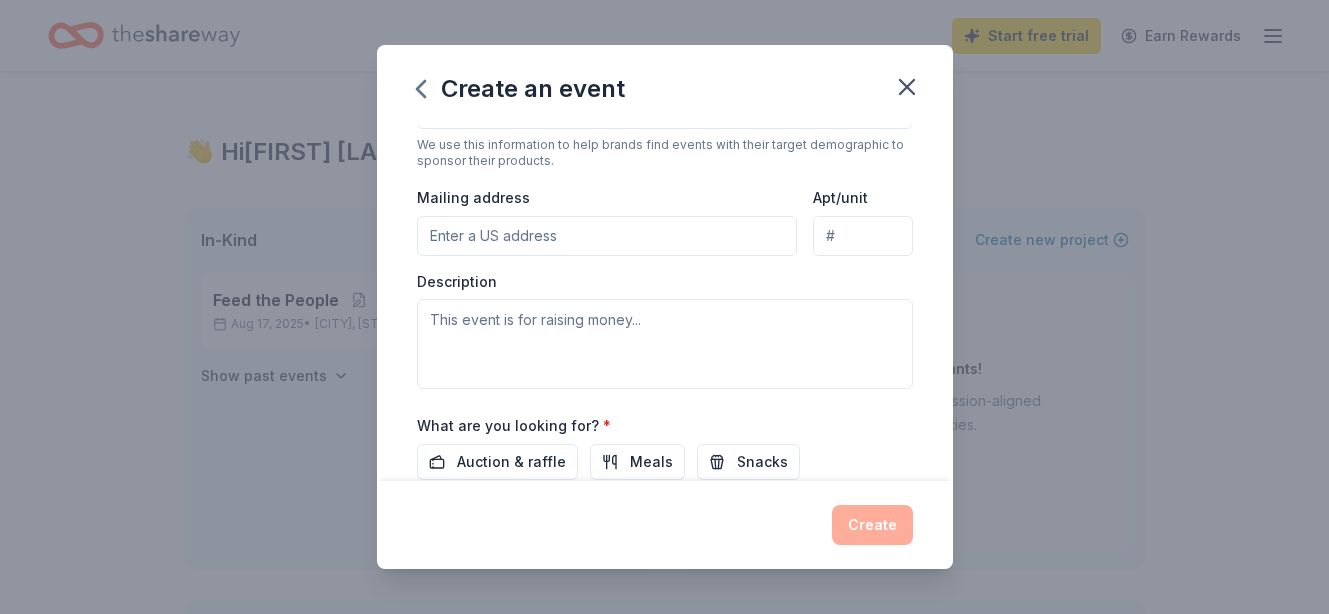 type on "PO BOX 86022" 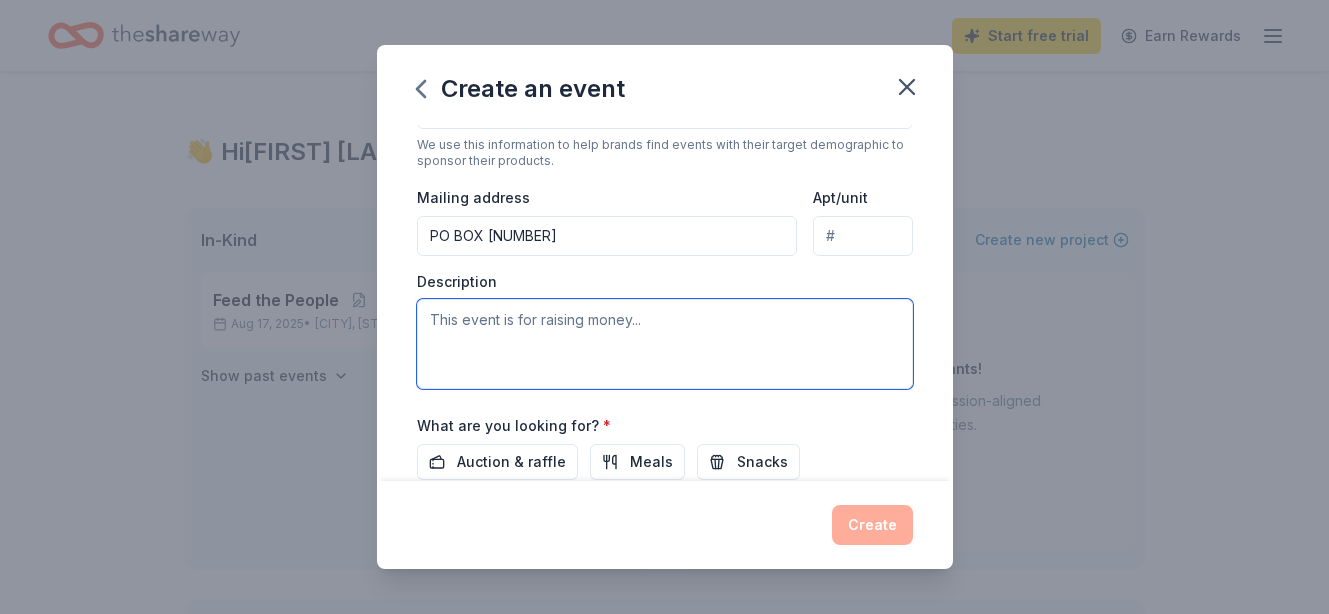 click at bounding box center [665, 344] 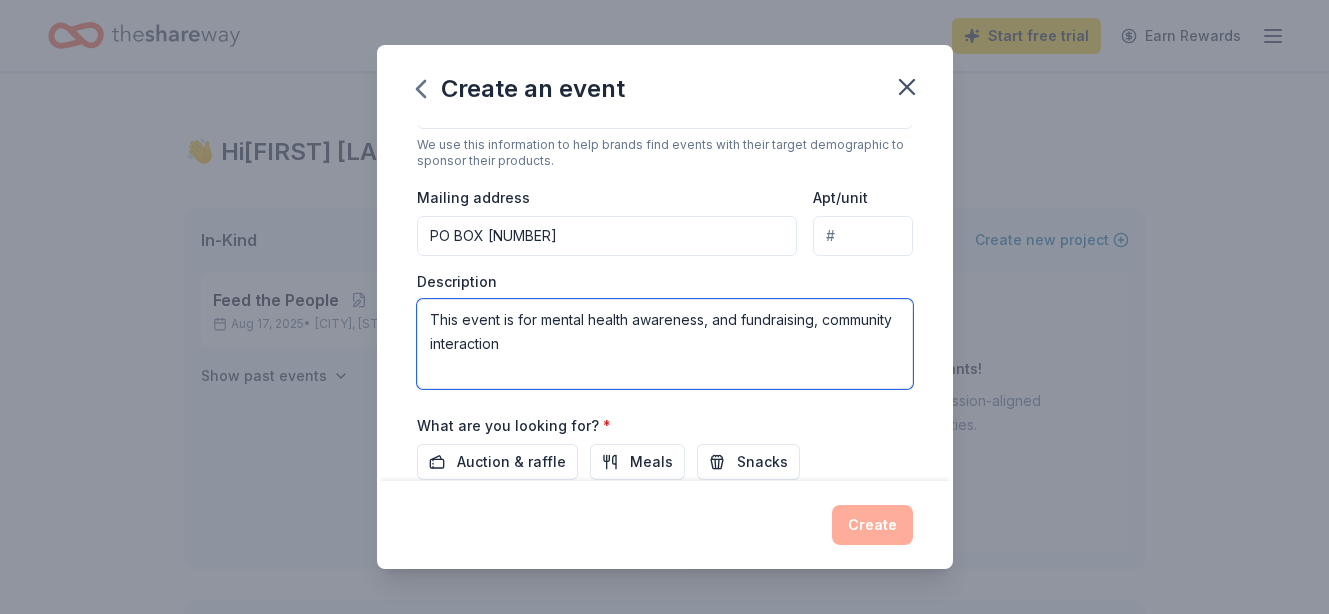 click on "This event is for mental health awareness, and fundraising, community interaction" at bounding box center [665, 344] 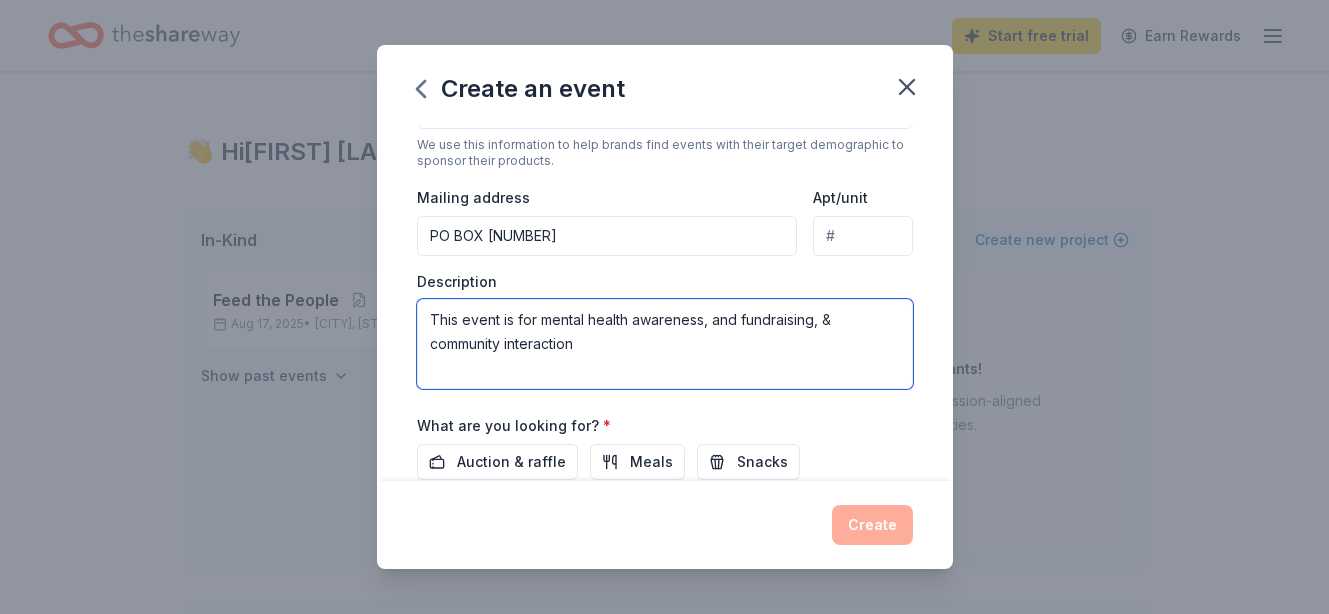 click on "This event is for mental health awareness, and fundraising, & community interaction" at bounding box center [665, 344] 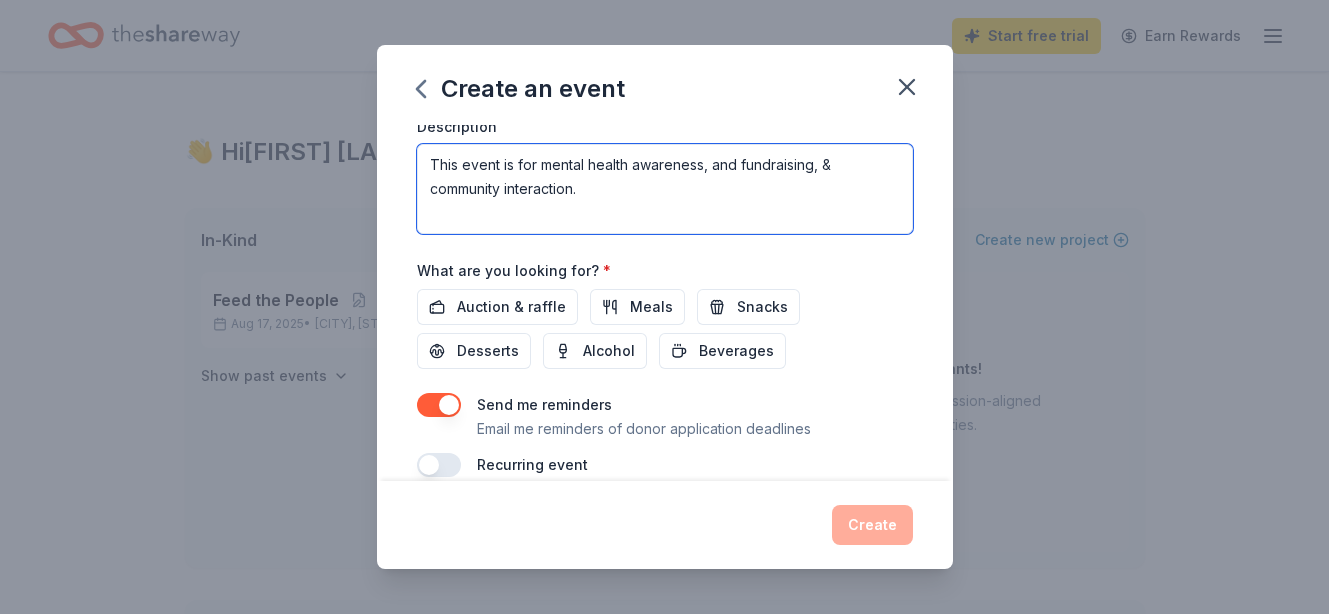 scroll, scrollTop: 586, scrollLeft: 0, axis: vertical 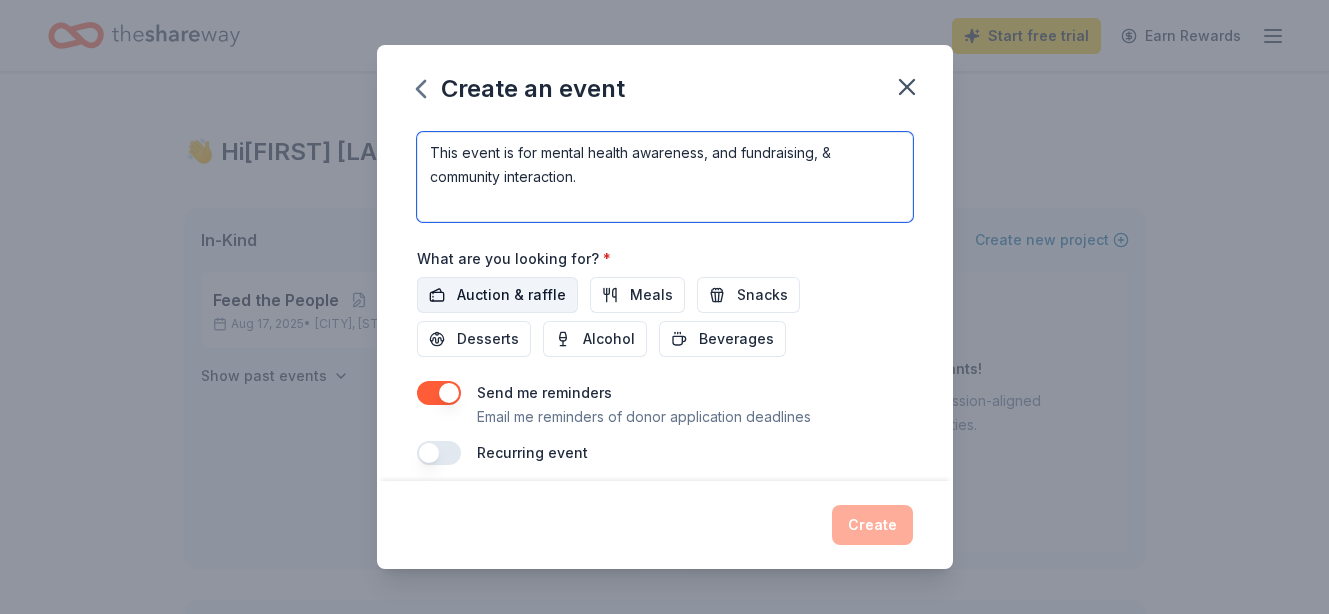 type on "This event is for mental health awareness, and fundraising, & community interaction." 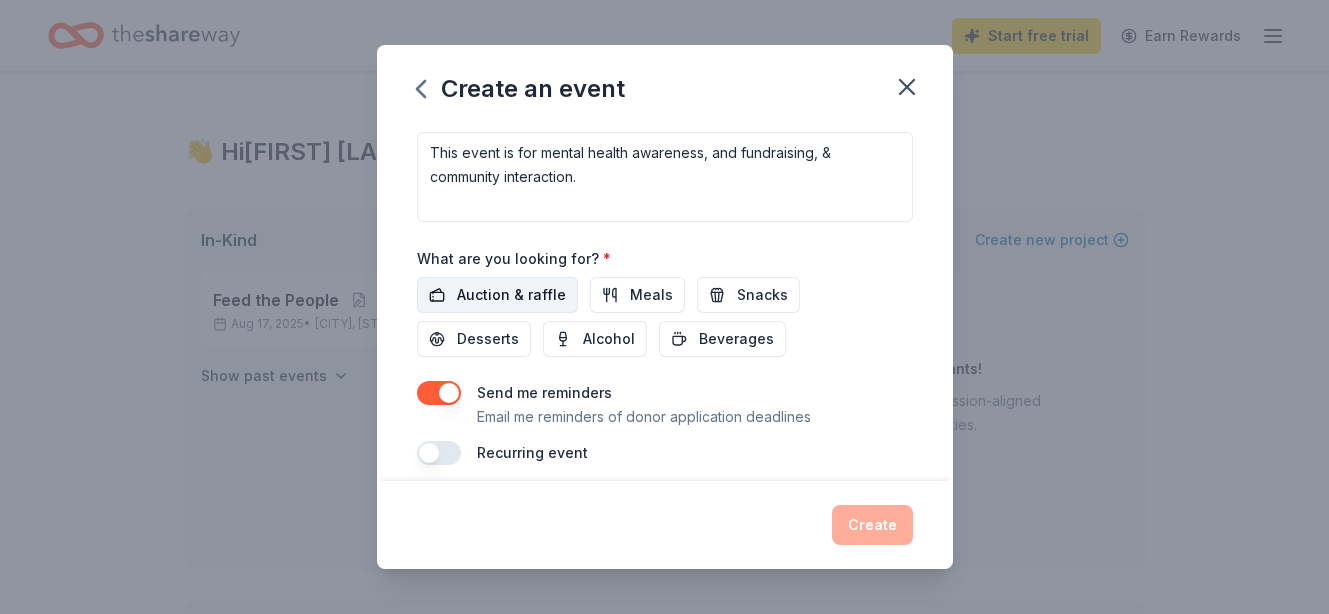 click on "Auction & raffle" at bounding box center (511, 295) 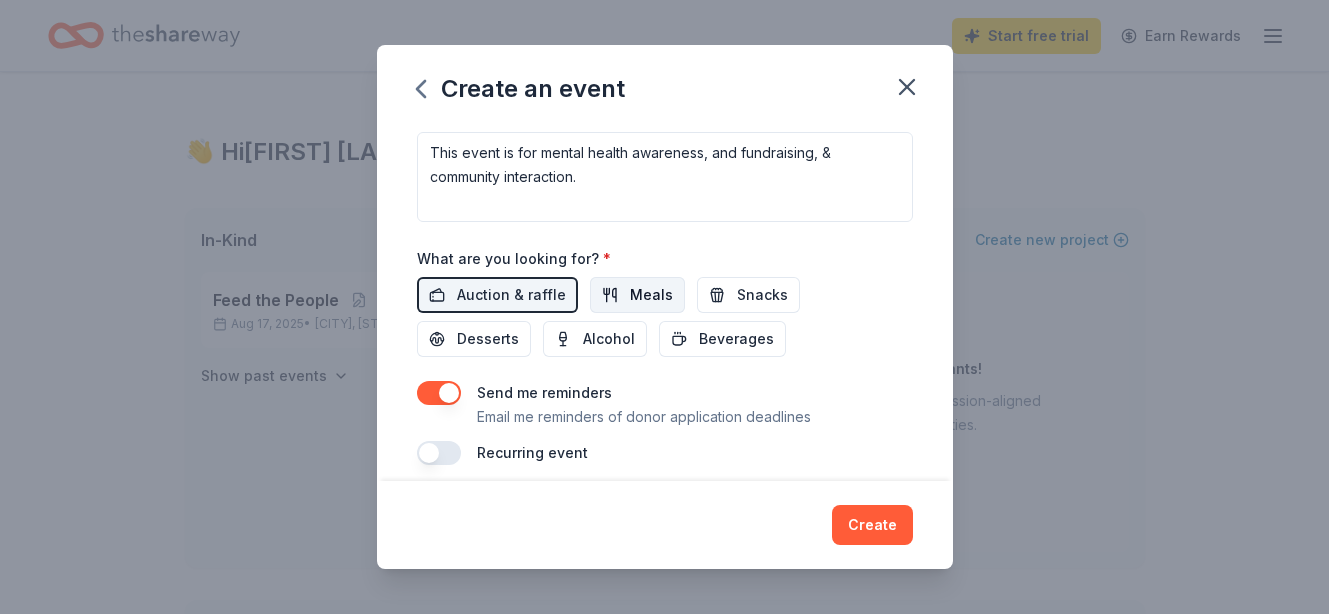 click on "Meals" at bounding box center [651, 295] 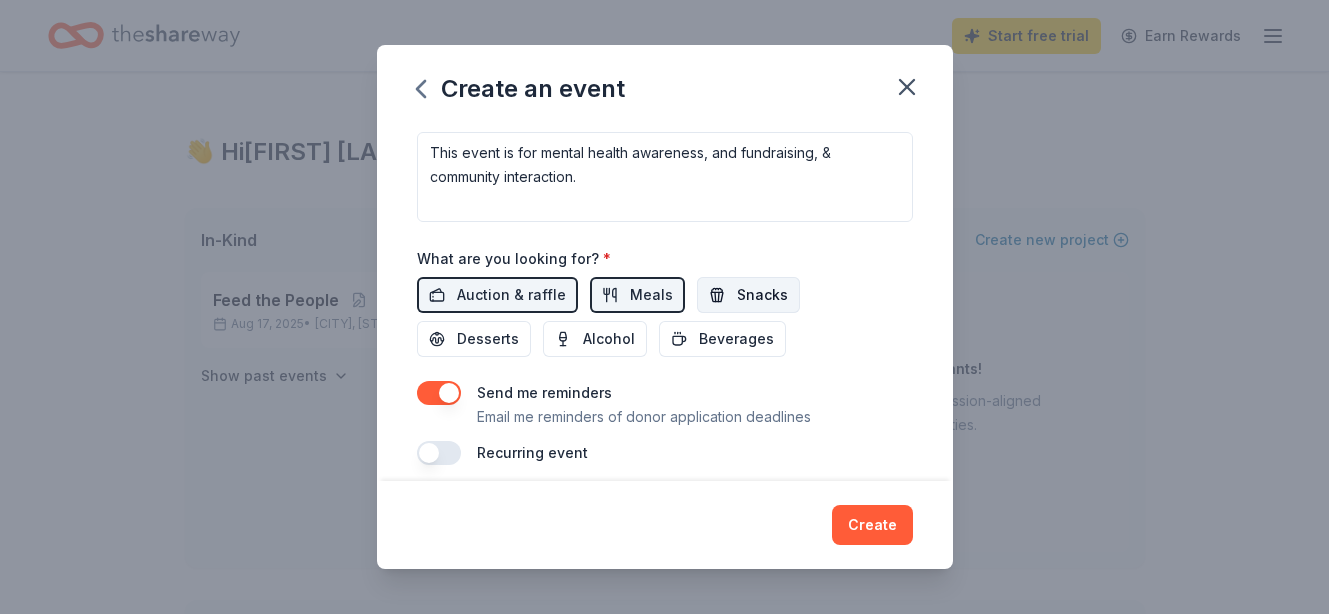 click on "Snacks" at bounding box center [762, 295] 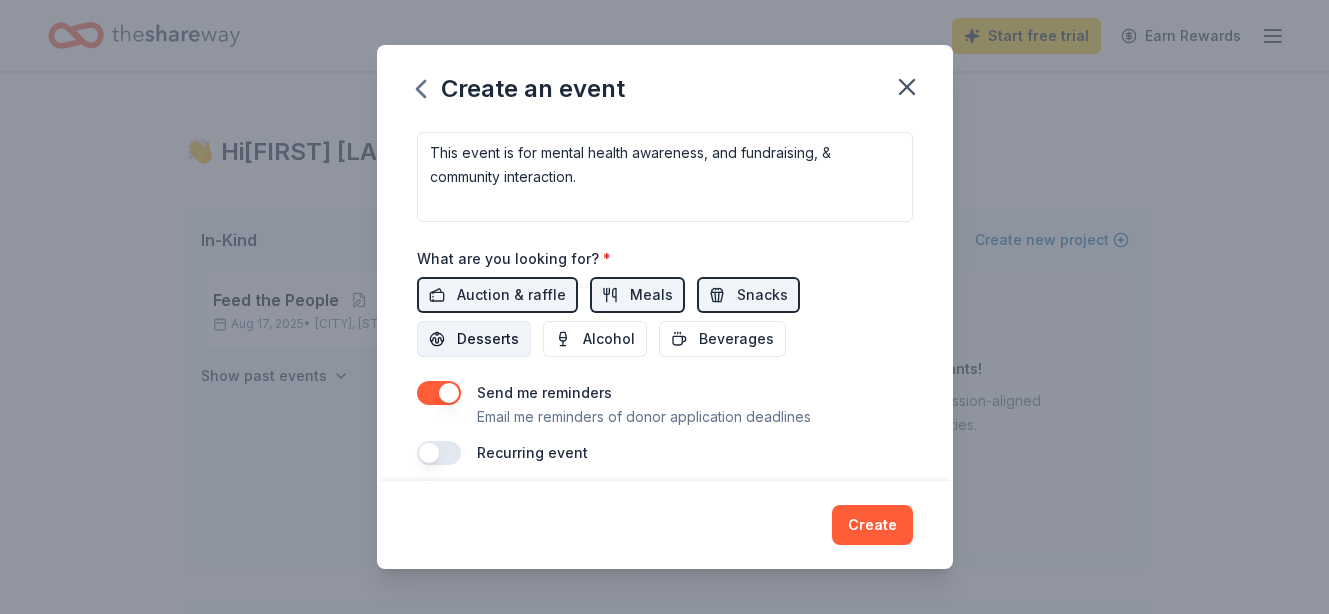 click on "Desserts" at bounding box center [488, 339] 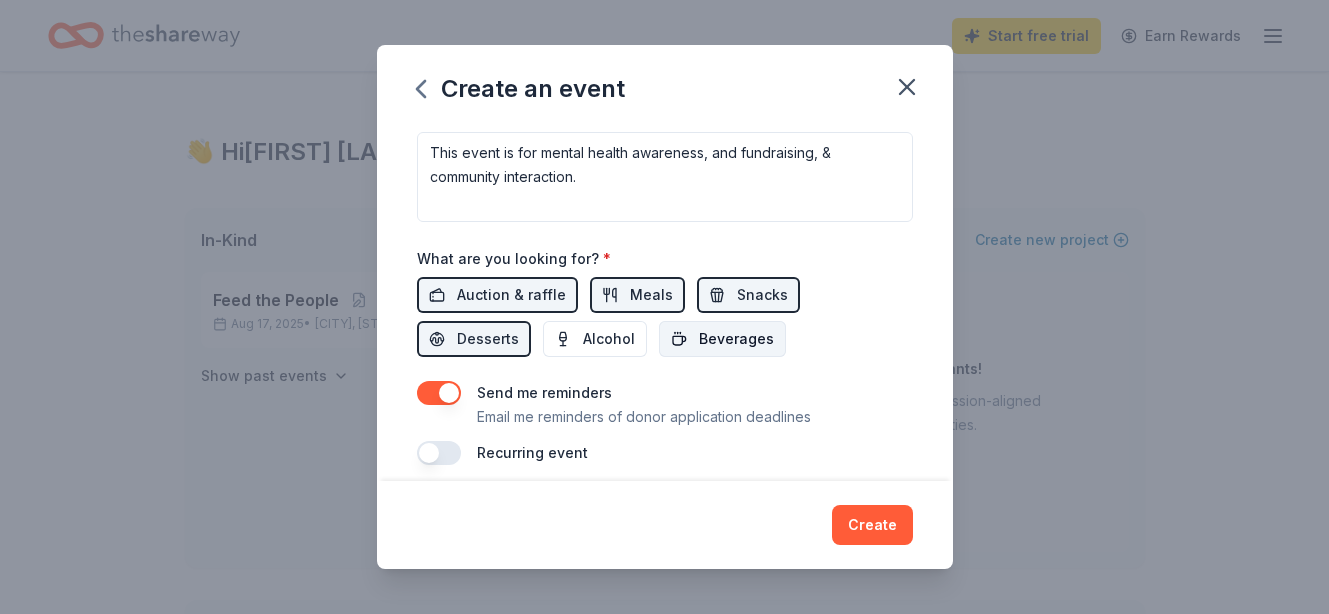 click on "Beverages" at bounding box center [736, 339] 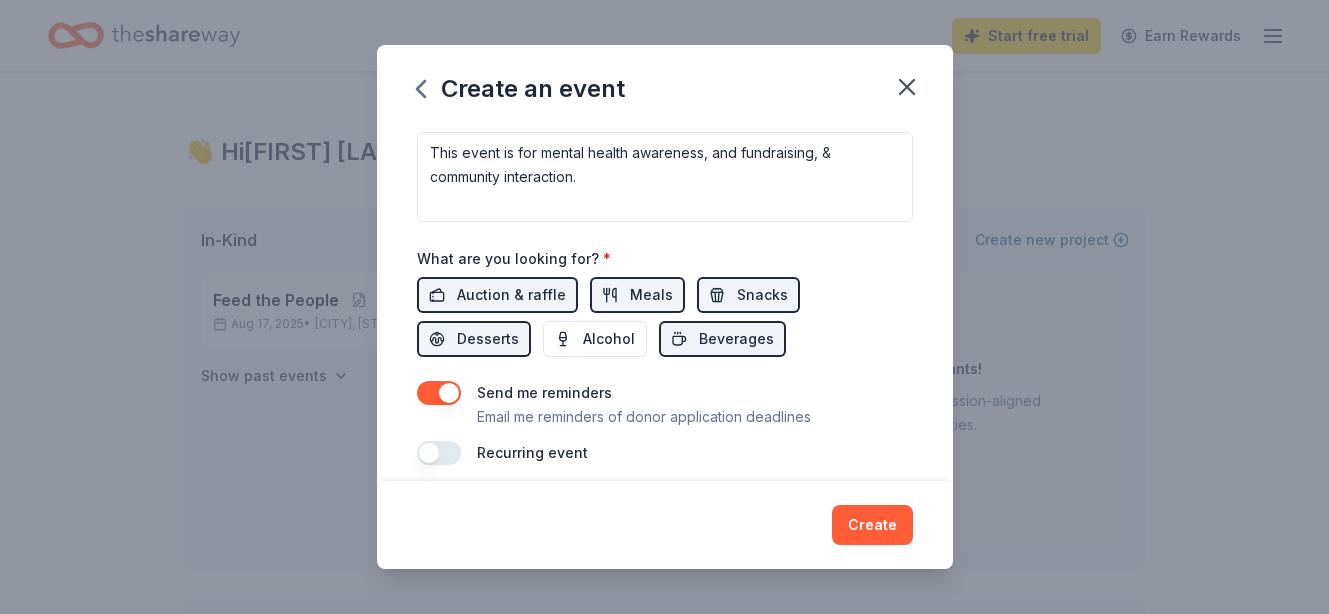 scroll, scrollTop: 602, scrollLeft: 0, axis: vertical 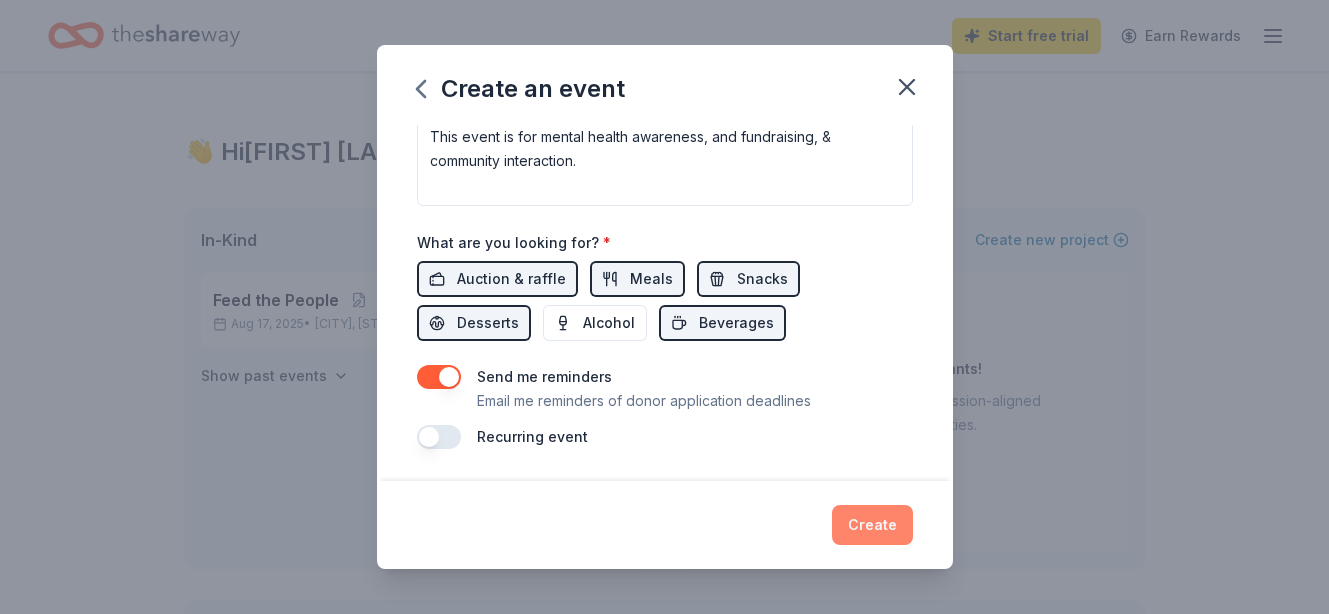 click on "Create" at bounding box center (872, 525) 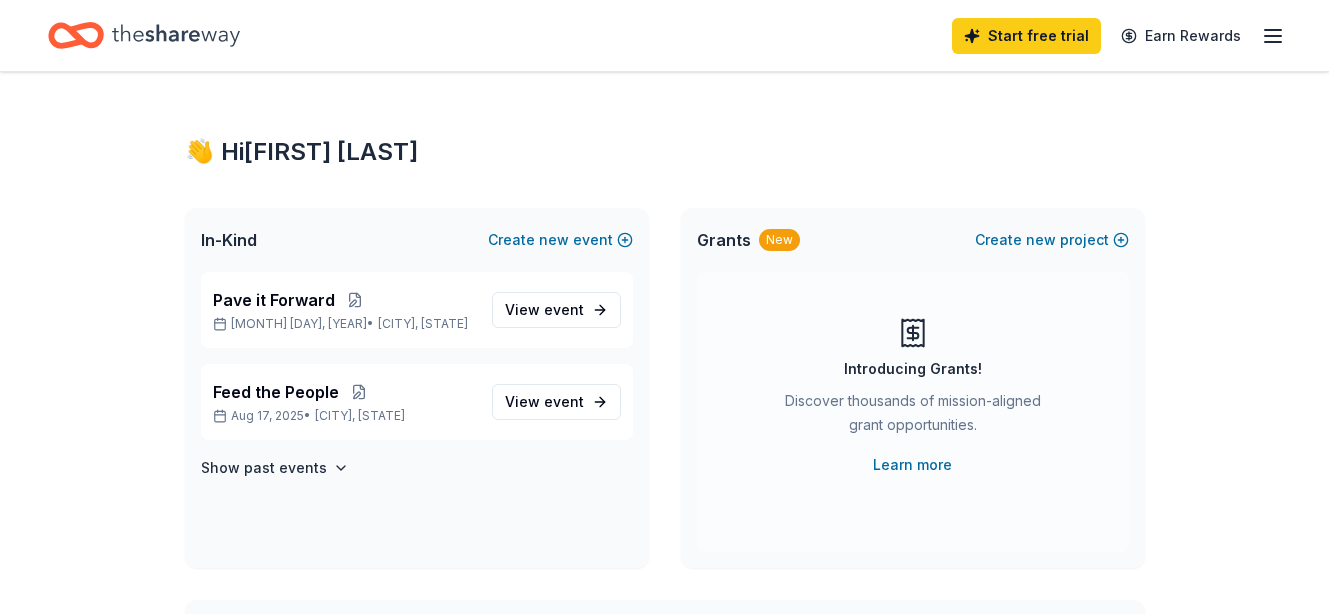 scroll, scrollTop: 35, scrollLeft: 0, axis: vertical 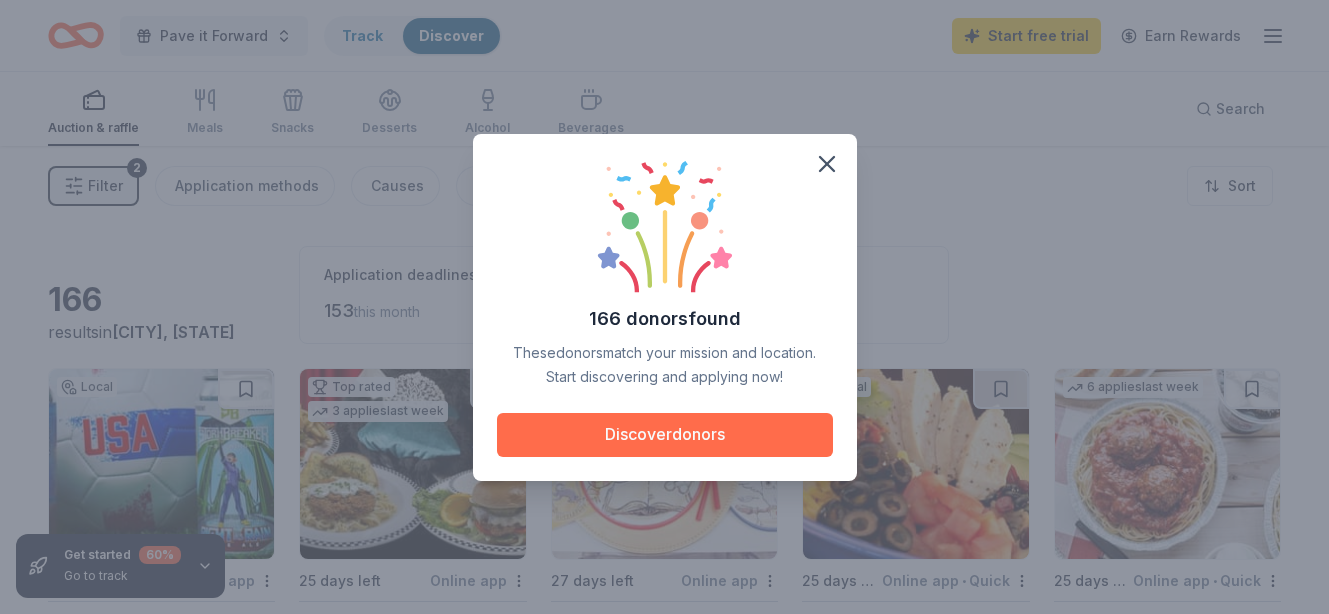 click on "Discover  donors" at bounding box center (665, 435) 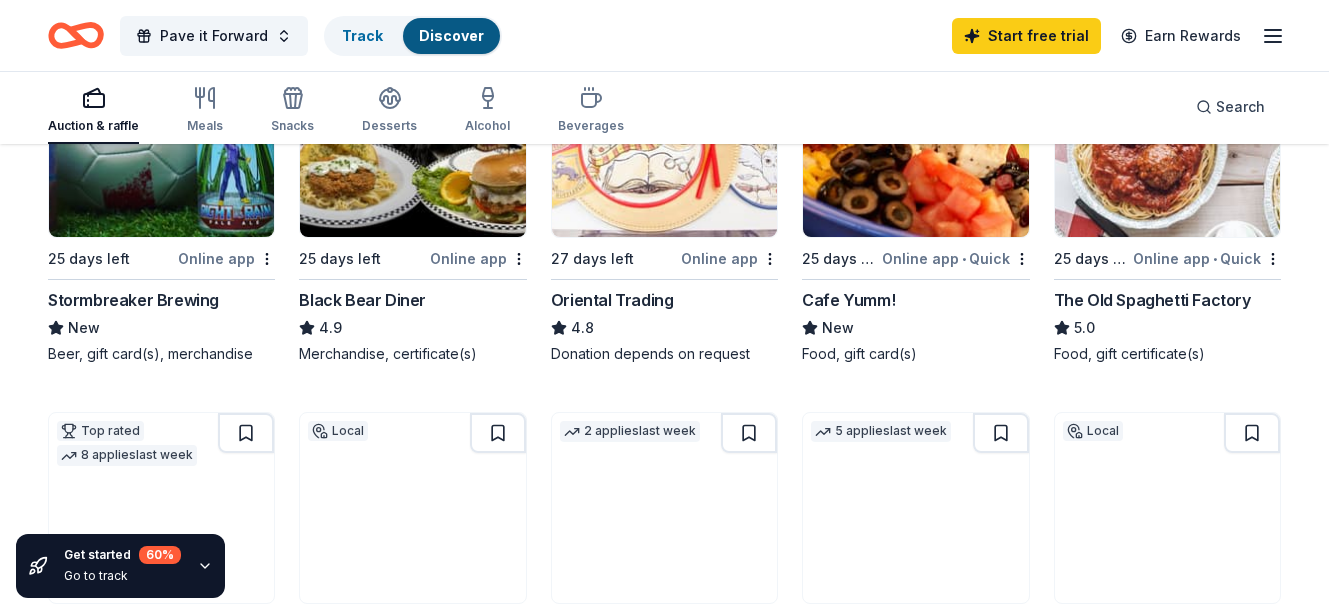 scroll, scrollTop: 299, scrollLeft: 0, axis: vertical 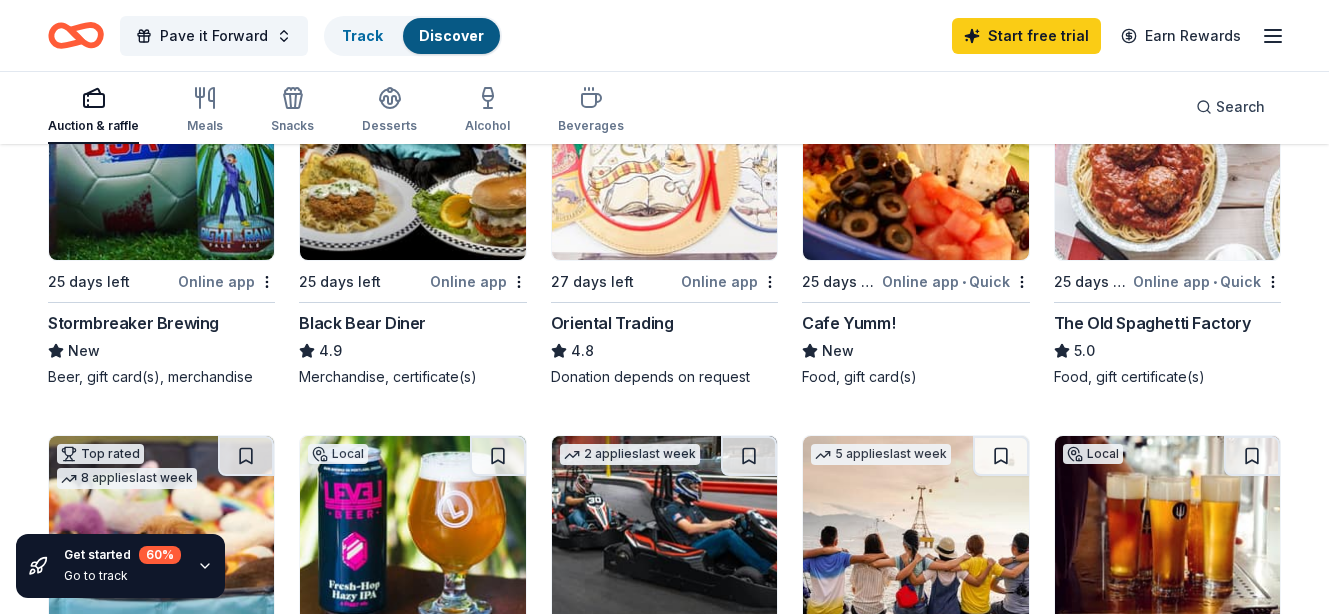 click at bounding box center (1167, 165) 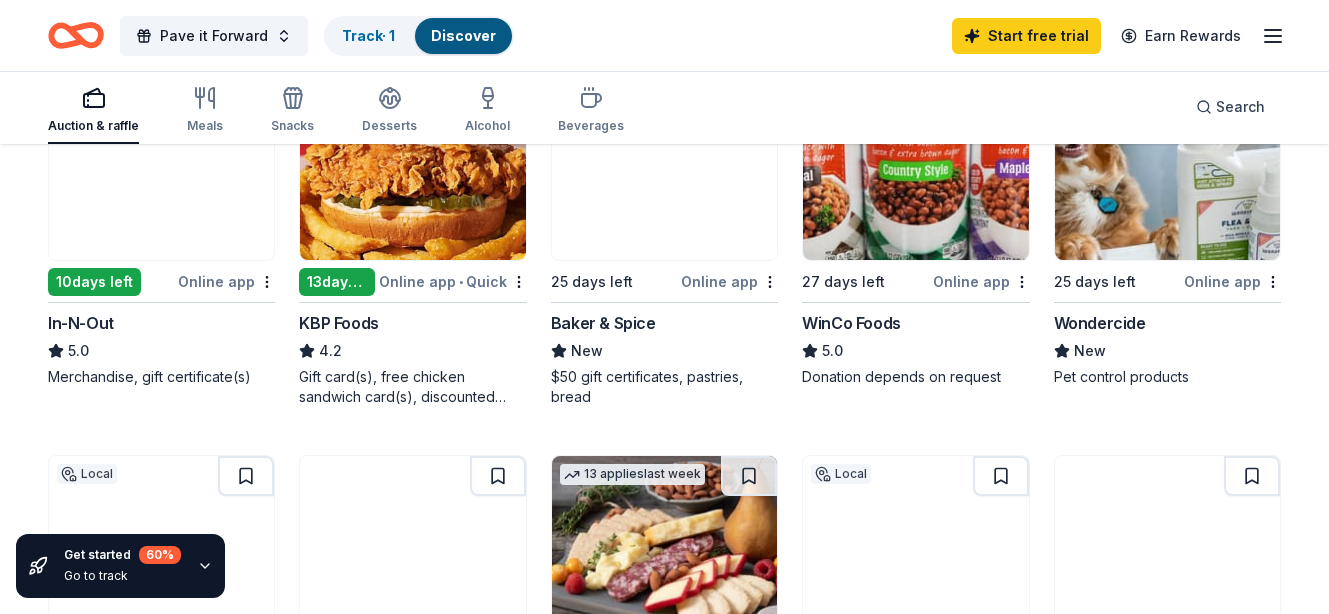 scroll, scrollTop: 1067, scrollLeft: 0, axis: vertical 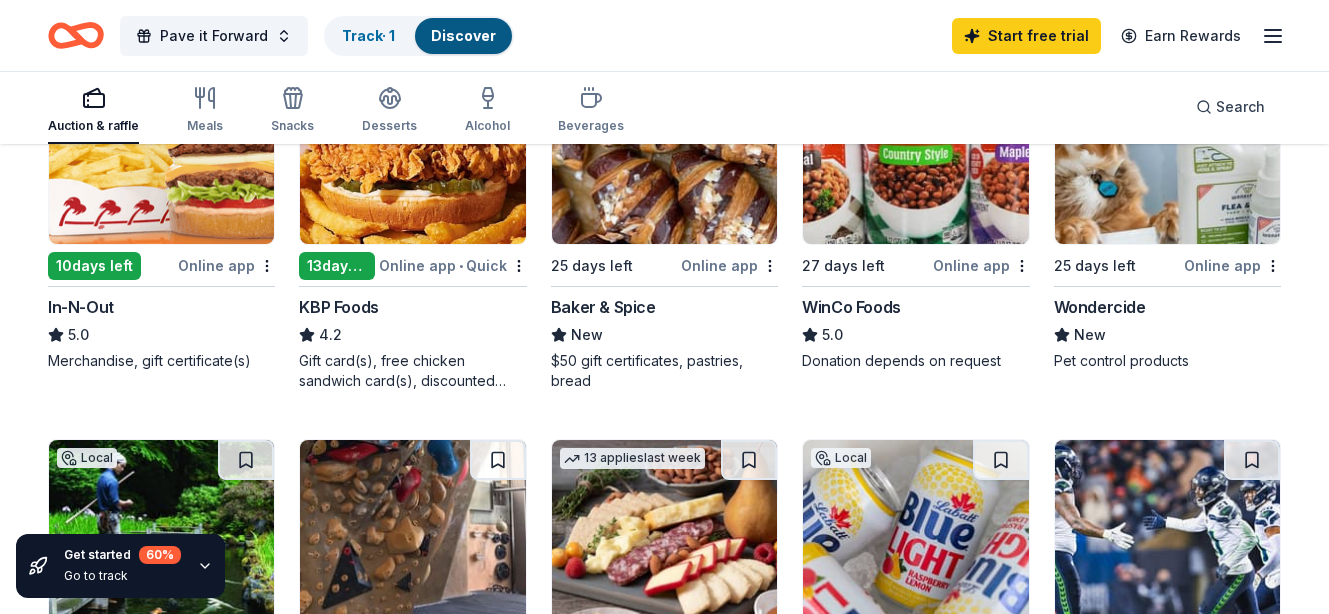click at bounding box center [915, 149] 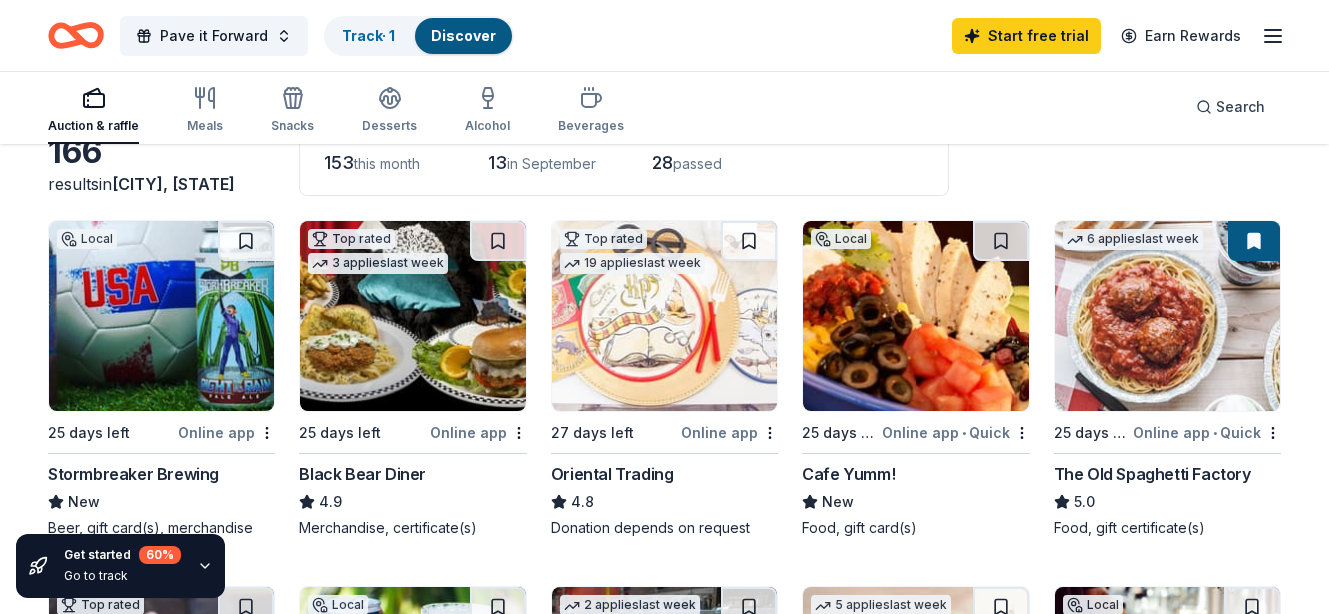 scroll, scrollTop: 152, scrollLeft: 0, axis: vertical 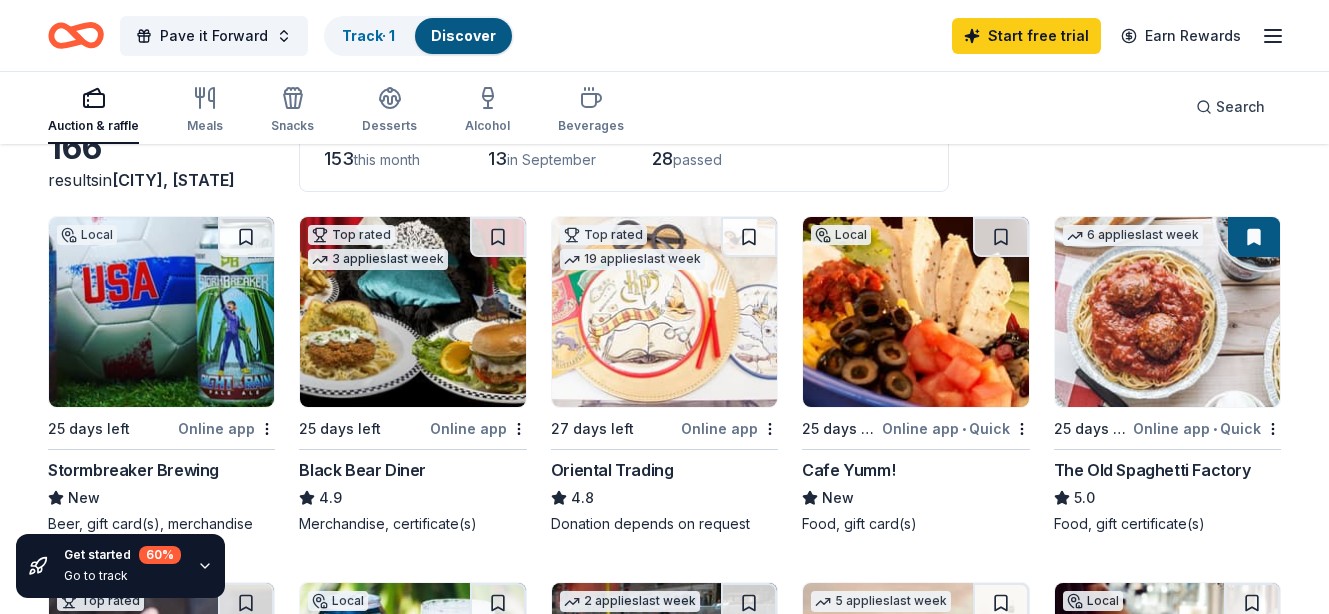 click at bounding box center (412, 312) 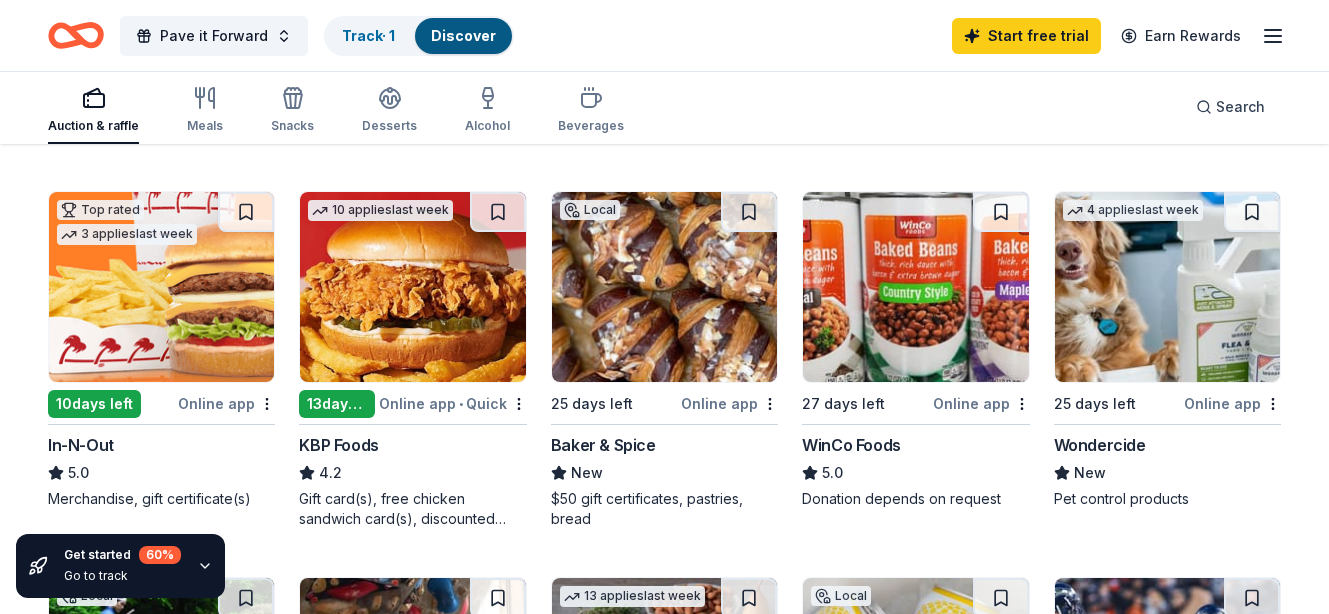 scroll, scrollTop: 932, scrollLeft: 0, axis: vertical 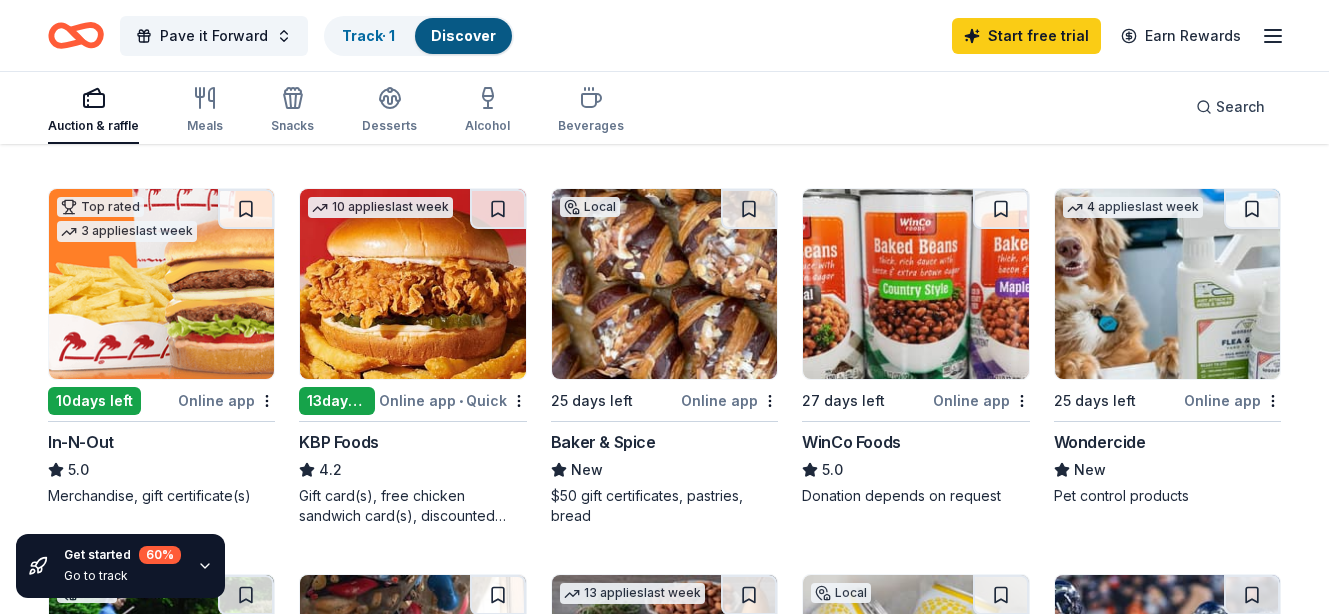 click at bounding box center (161, 284) 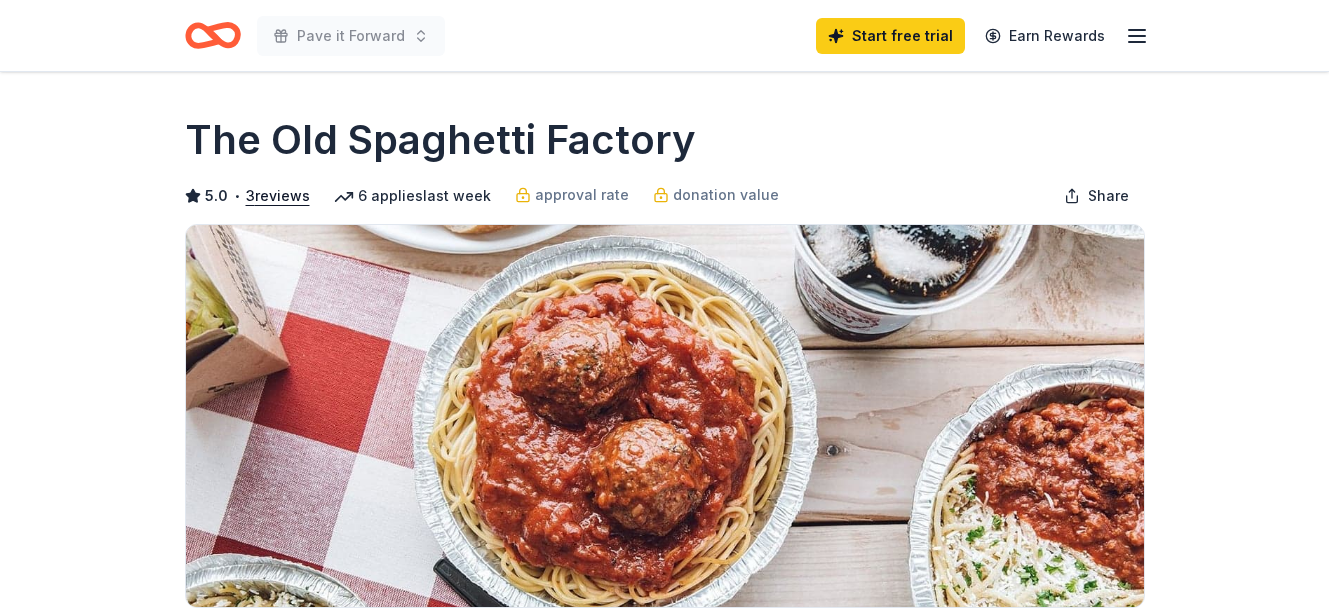 scroll, scrollTop: 434, scrollLeft: 0, axis: vertical 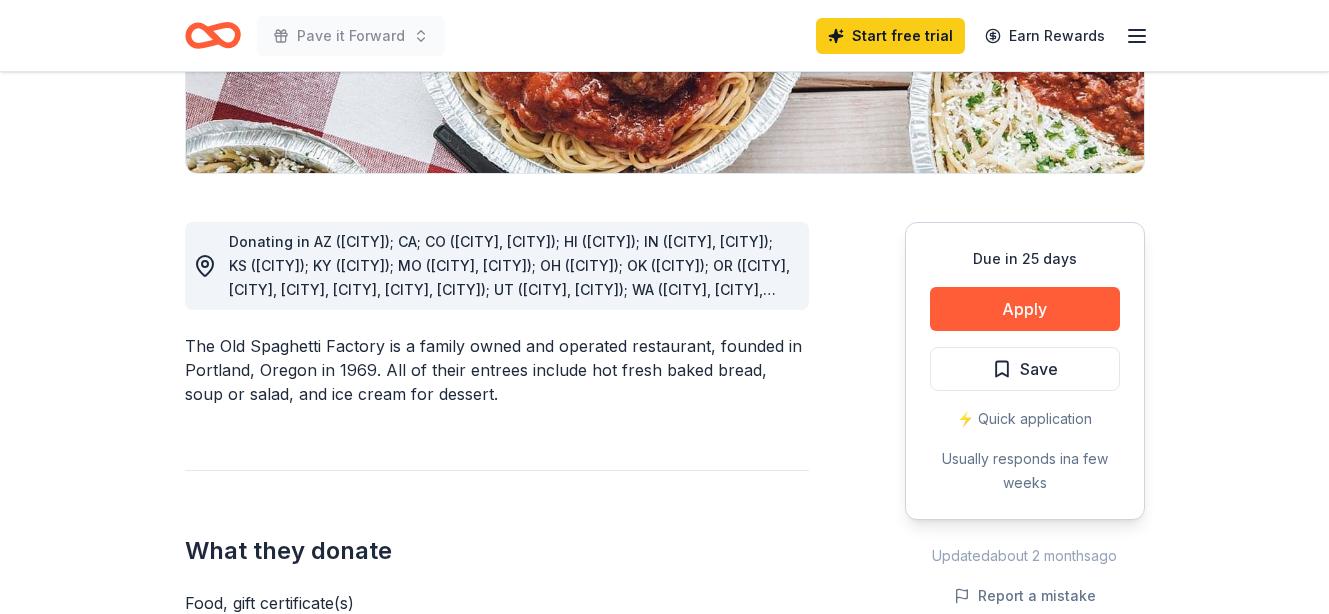 click on "Apply" at bounding box center [1025, 309] 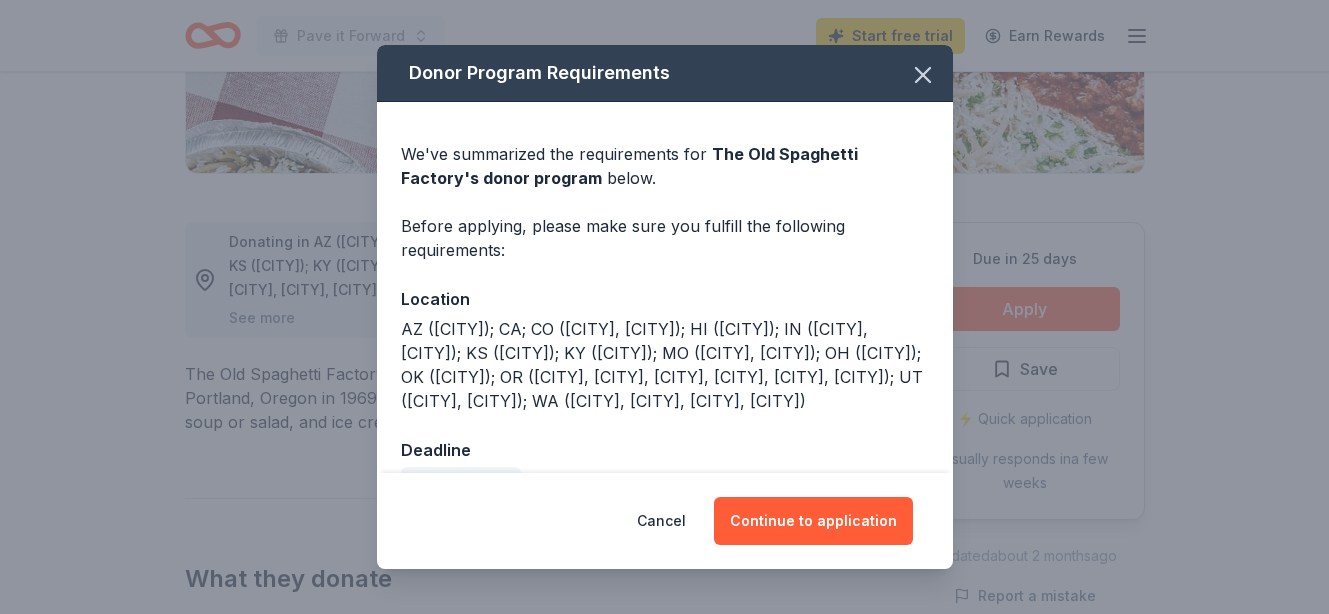 click on "Continue to application" at bounding box center (813, 521) 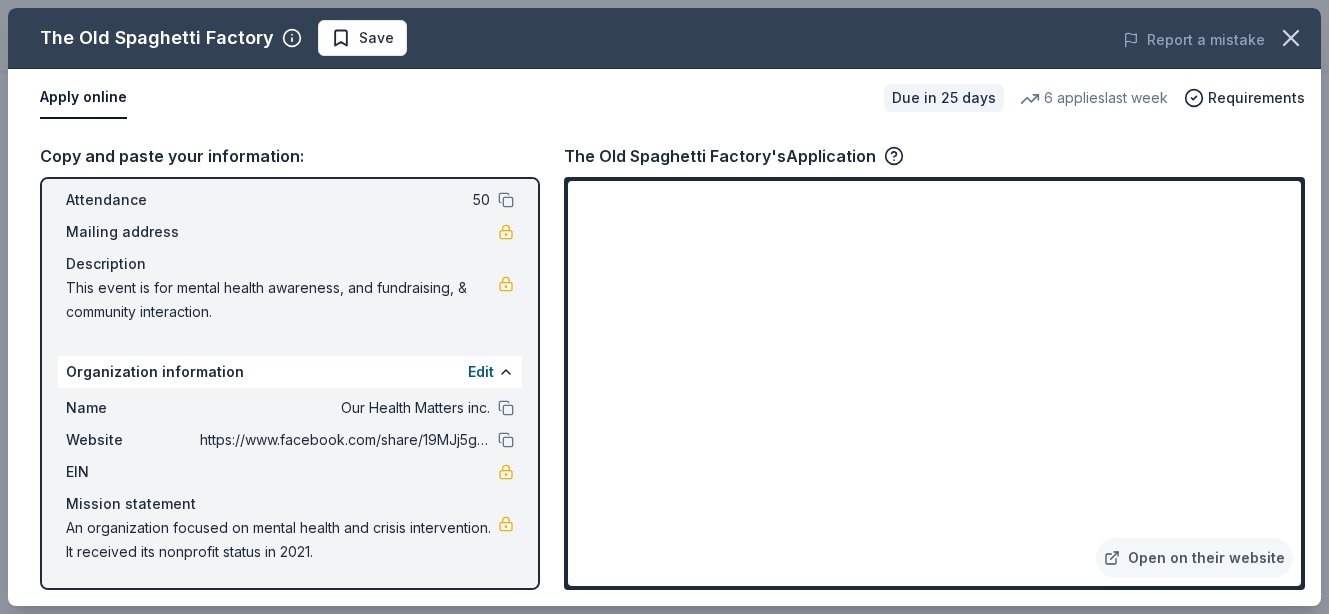 scroll, scrollTop: 105, scrollLeft: 0, axis: vertical 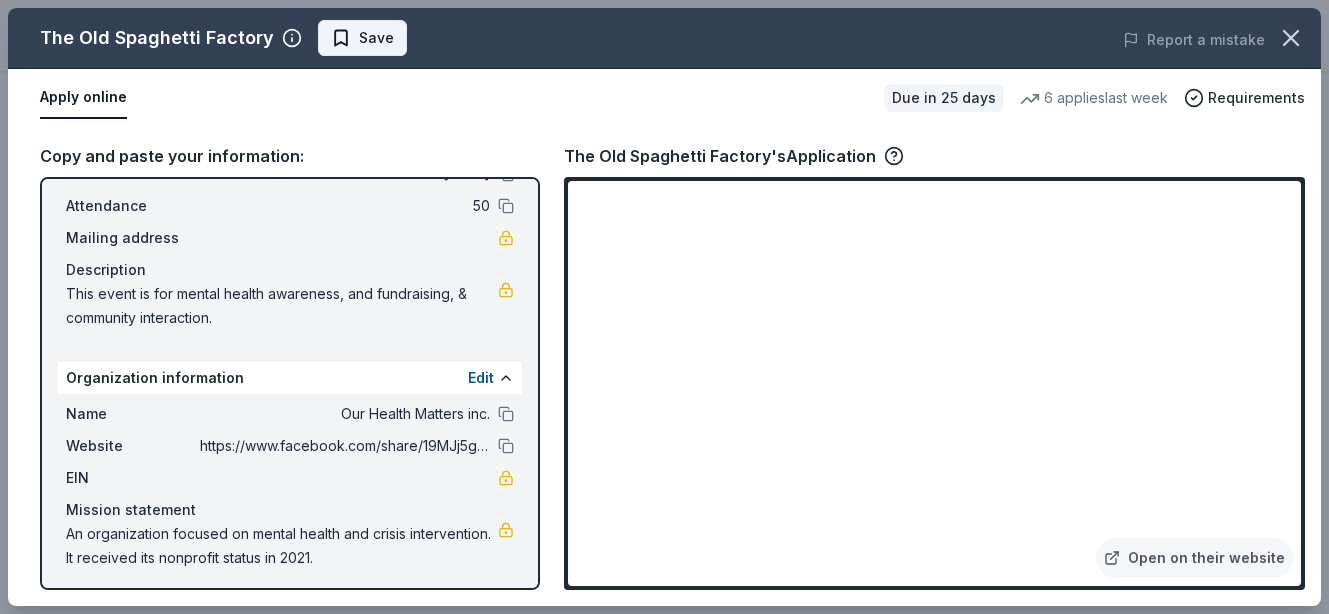 click on "Save" at bounding box center (362, 38) 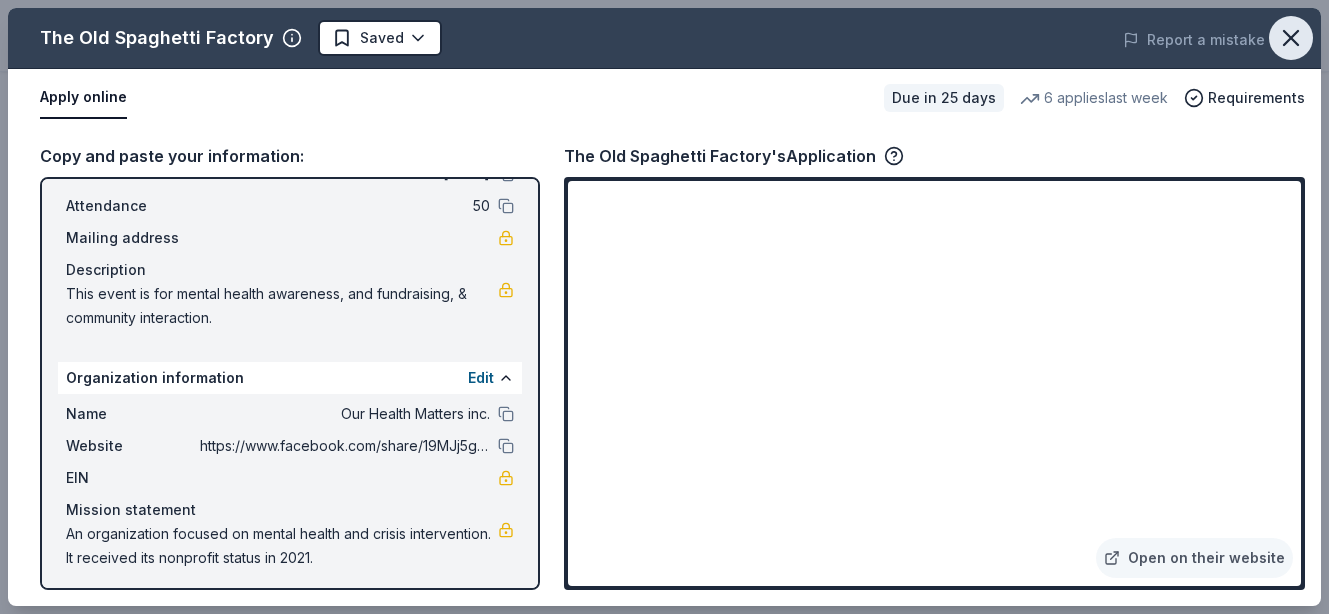 click 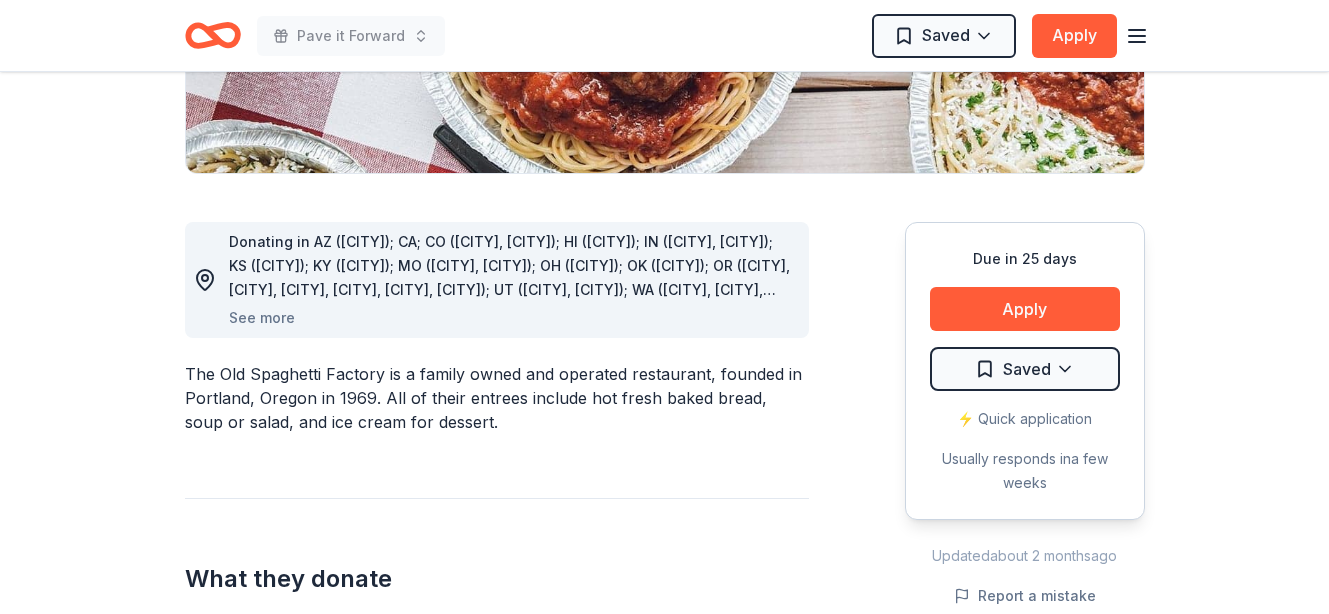 scroll, scrollTop: 0, scrollLeft: 0, axis: both 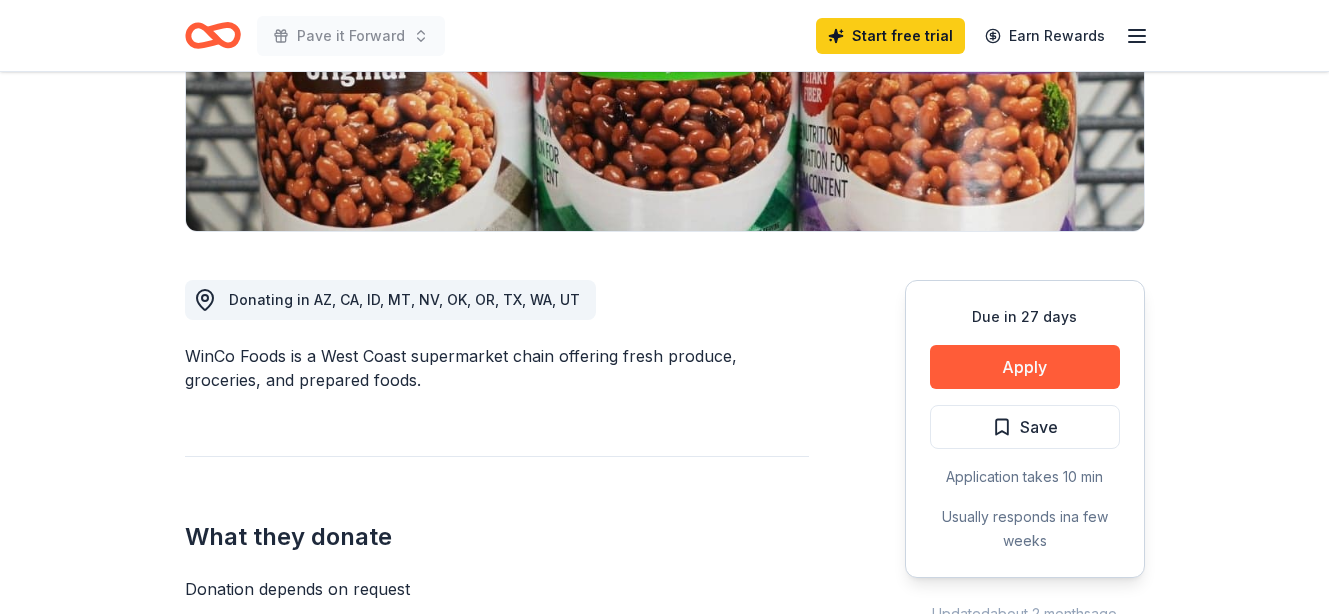 click on "Apply" at bounding box center [1025, 367] 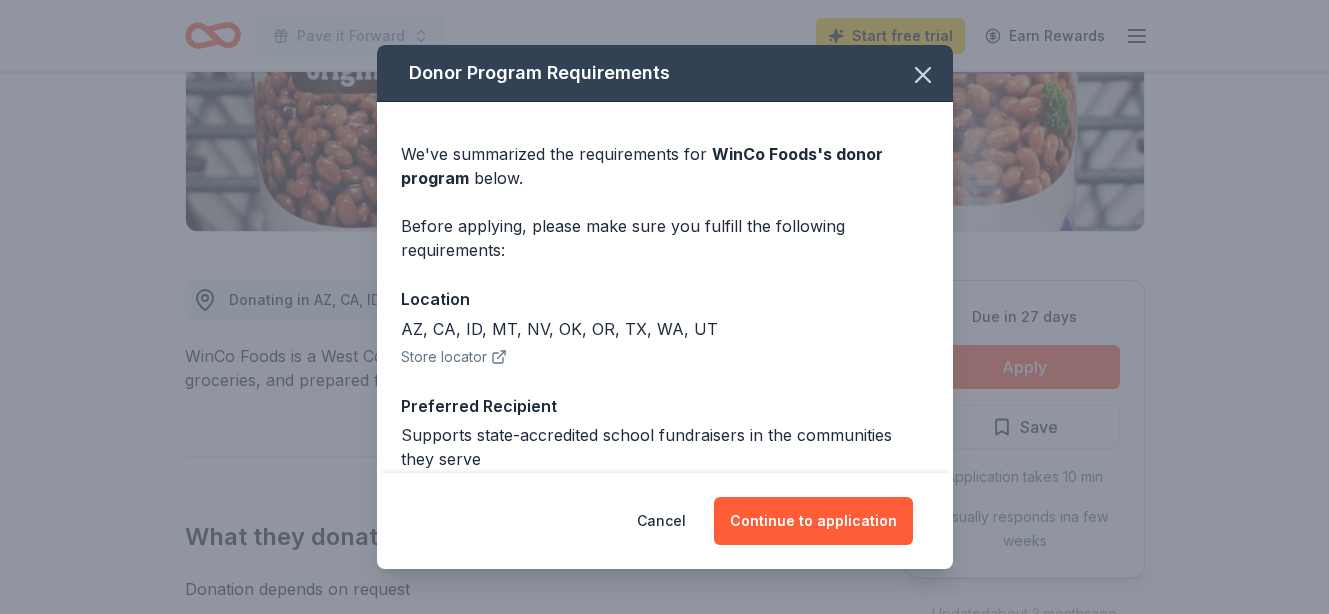 click on "Continue to application" at bounding box center (813, 521) 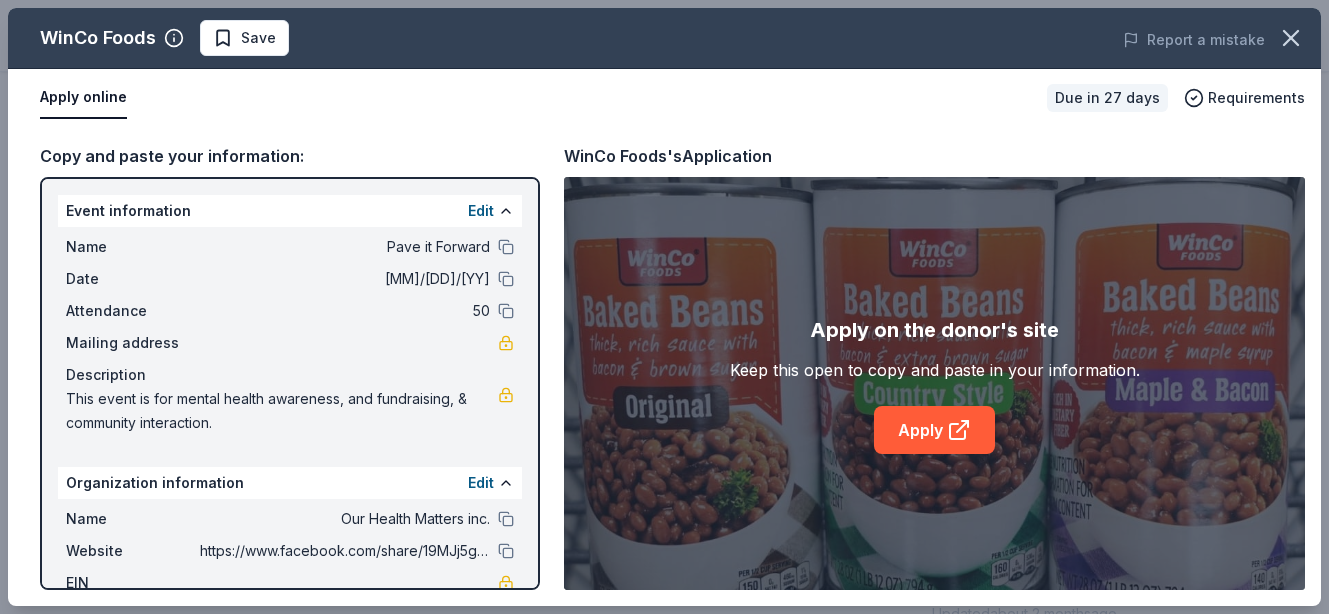 click on "Apply" at bounding box center (934, 430) 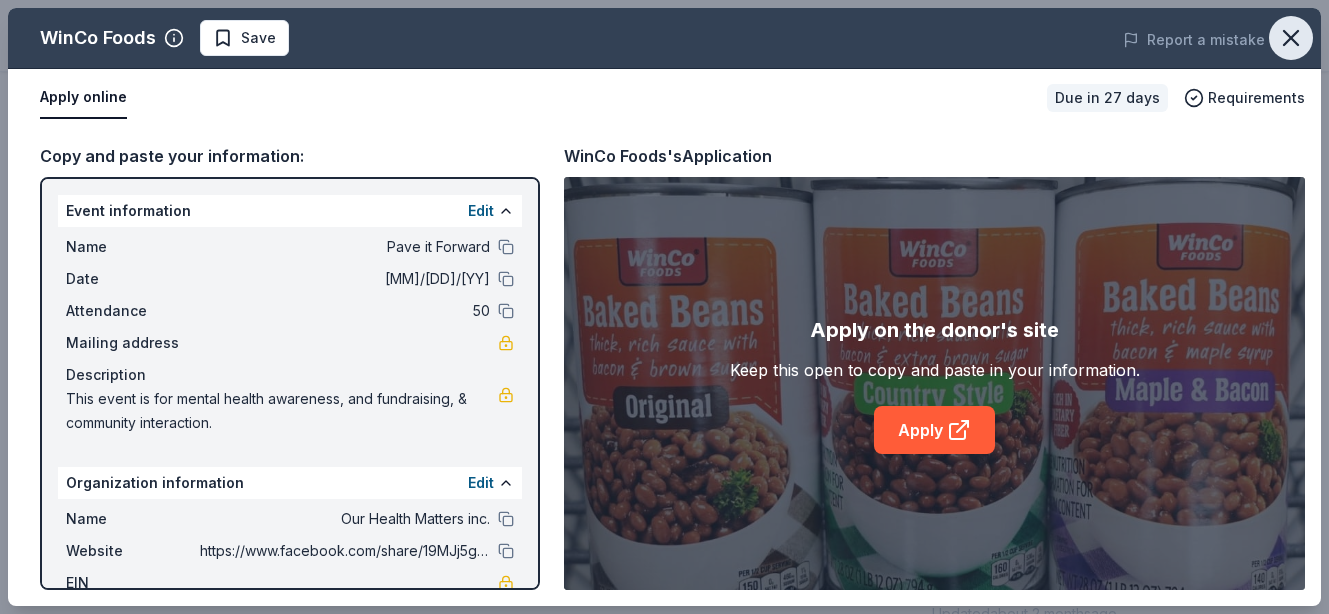 click 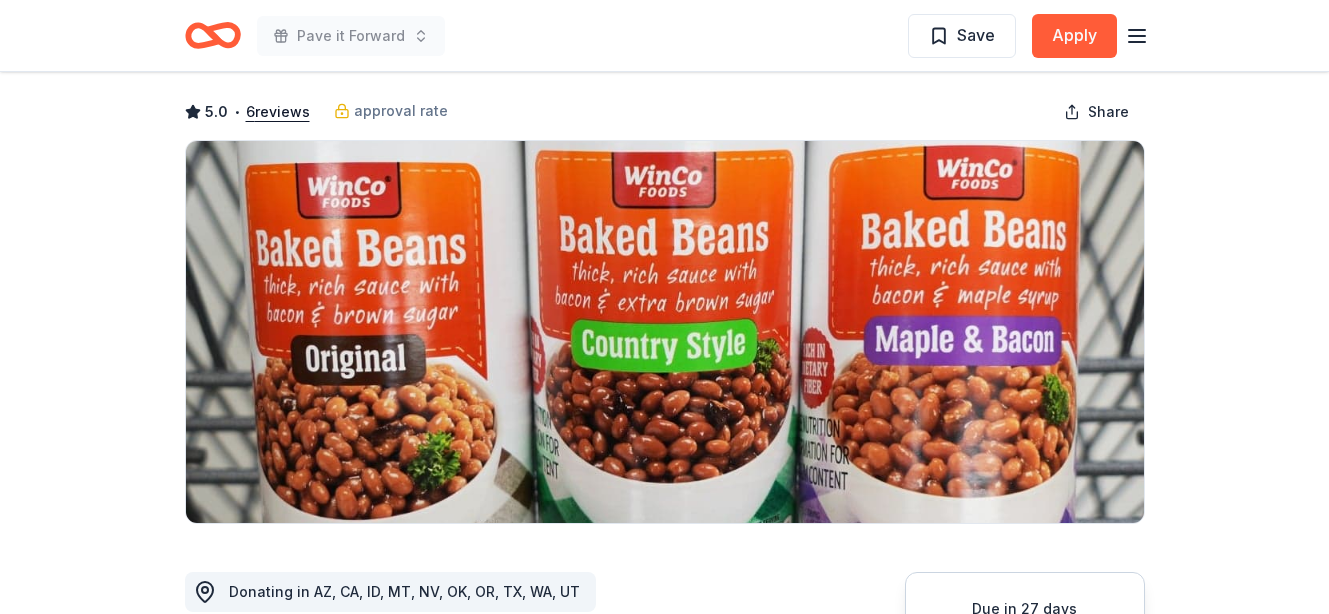 scroll, scrollTop: 0, scrollLeft: 0, axis: both 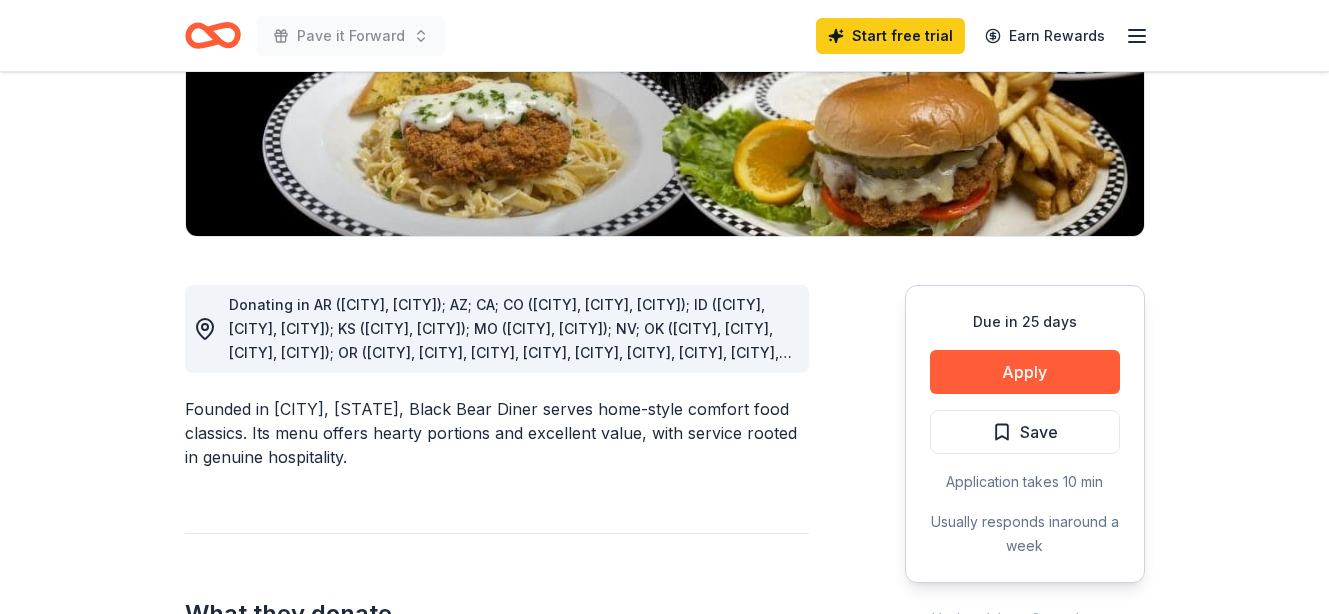 click on "Apply" at bounding box center (1025, 372) 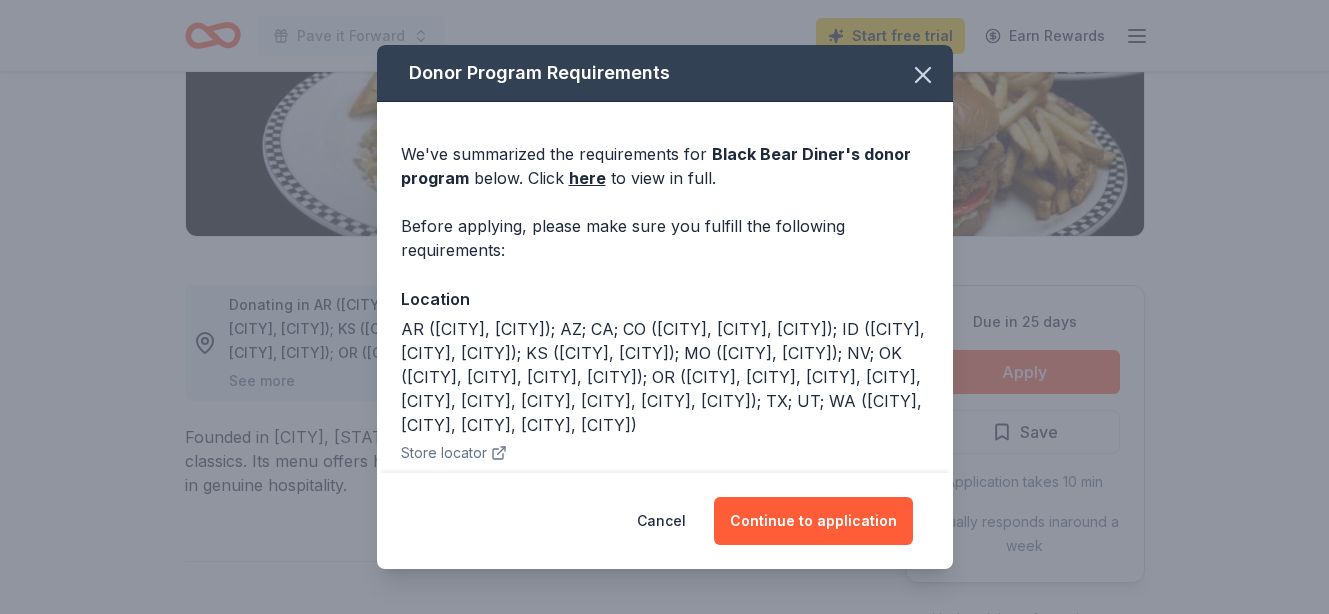 click on "Continue to application" at bounding box center (813, 521) 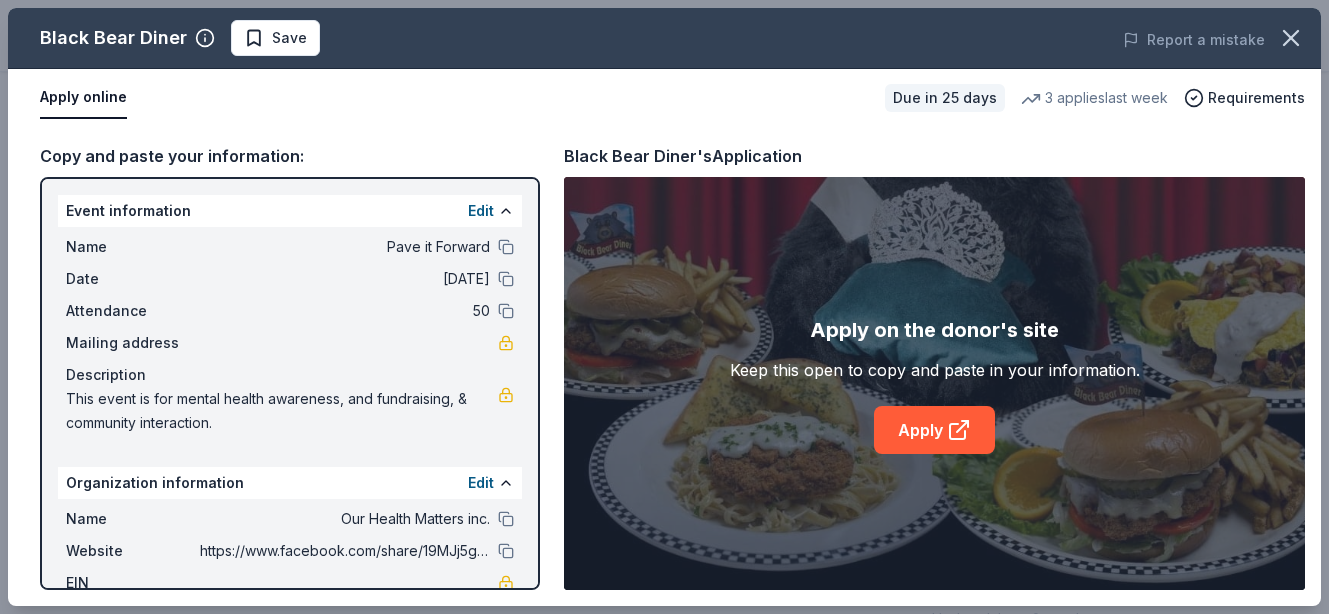 click on "Apply" at bounding box center (934, 430) 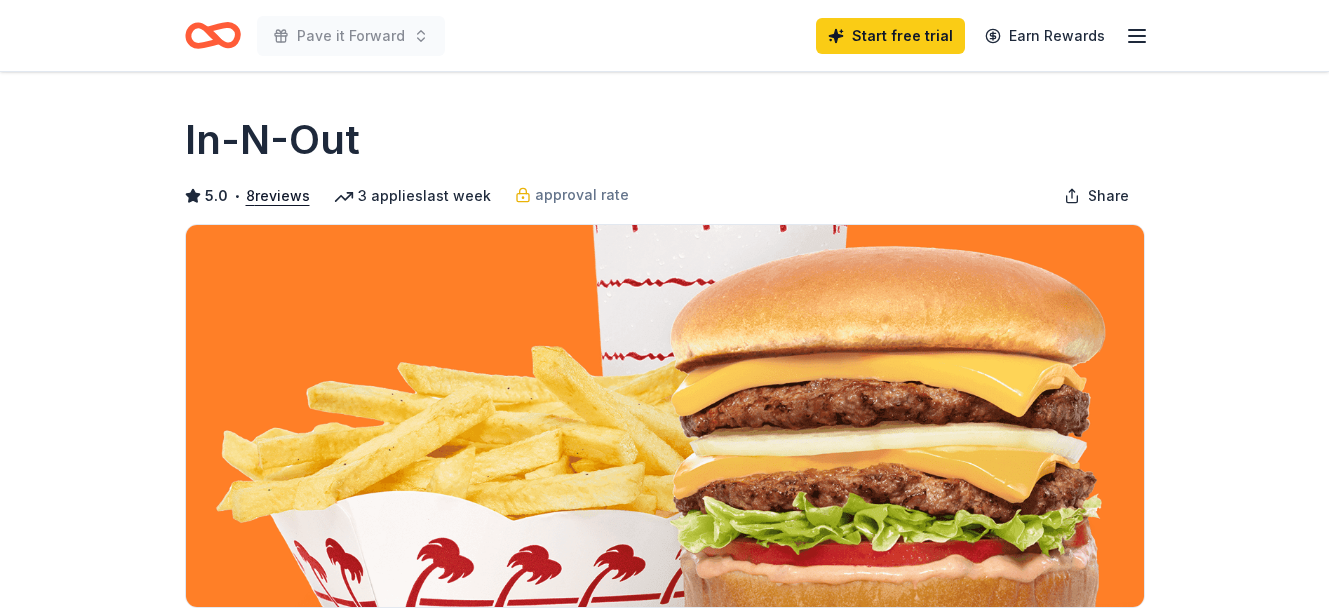 scroll, scrollTop: 1091, scrollLeft: 0, axis: vertical 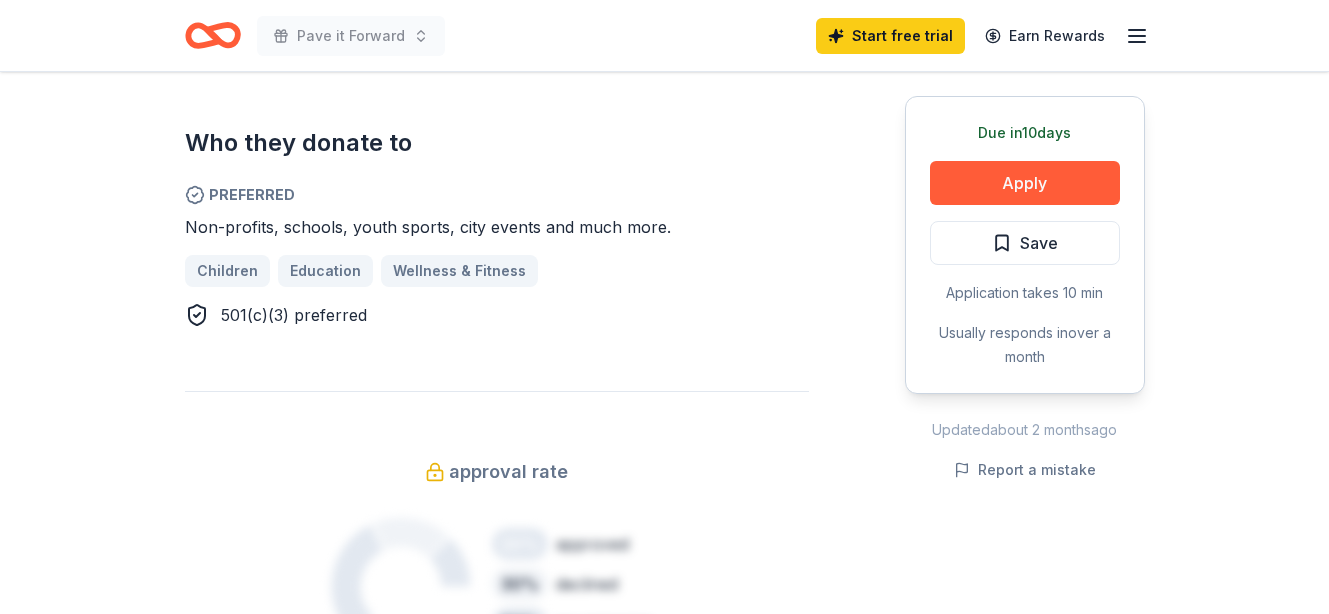click on "Apply" at bounding box center (1025, 183) 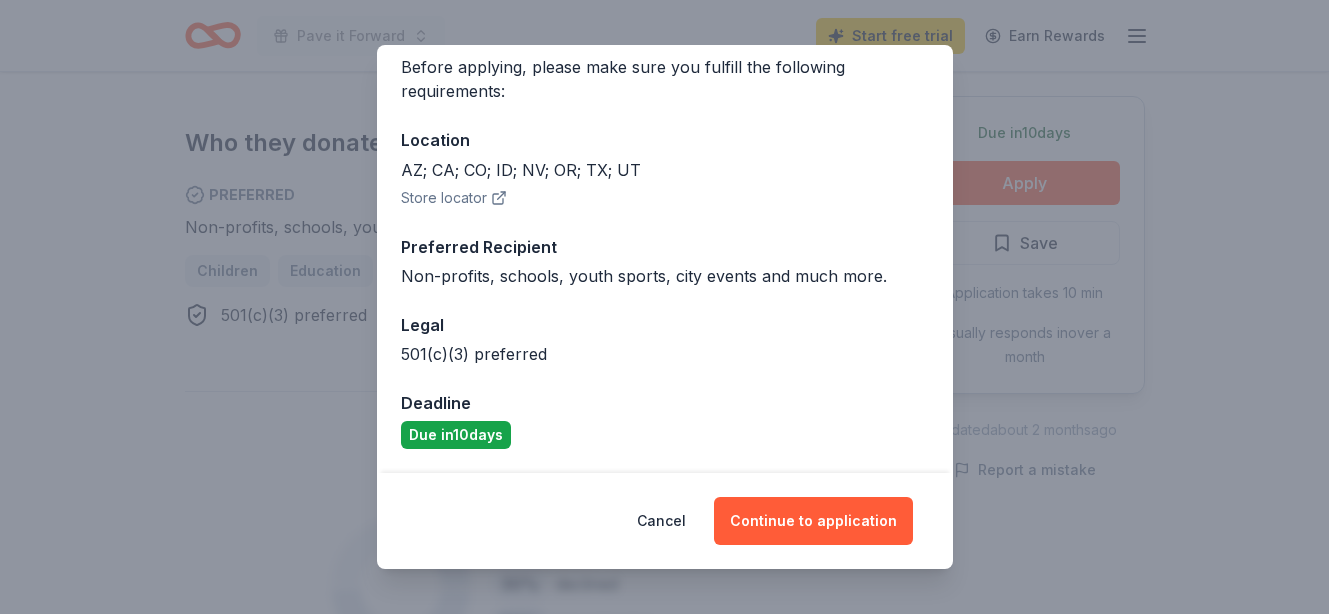 scroll, scrollTop: 0, scrollLeft: 0, axis: both 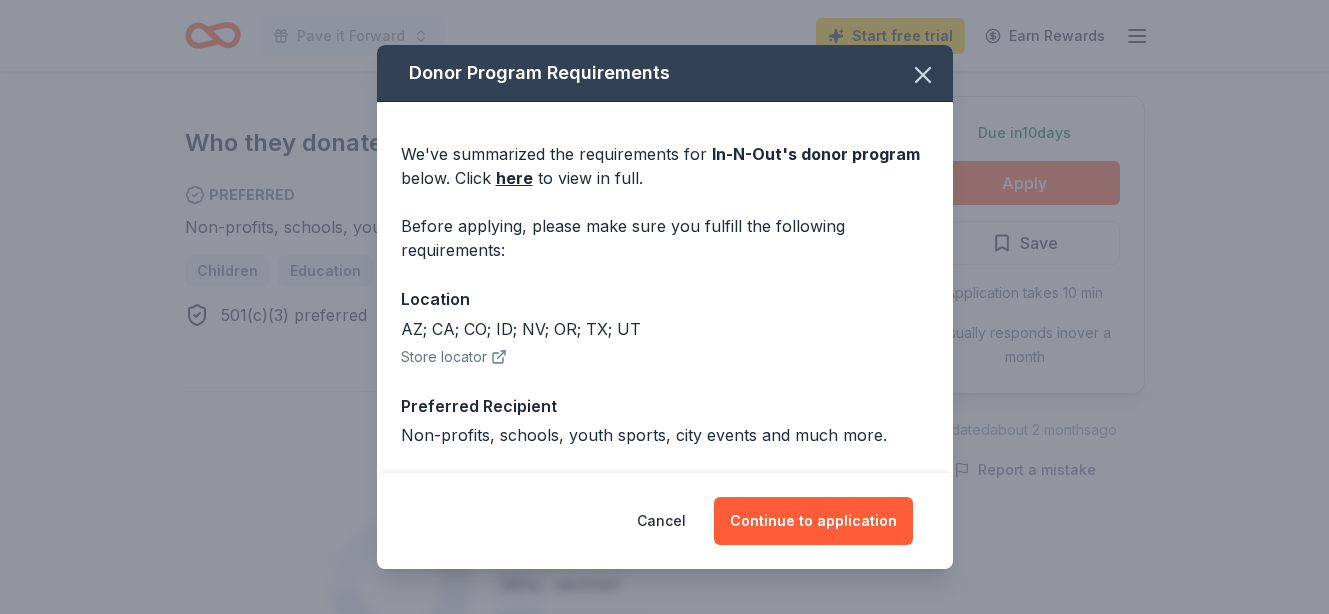 click on "Continue to application" at bounding box center (813, 521) 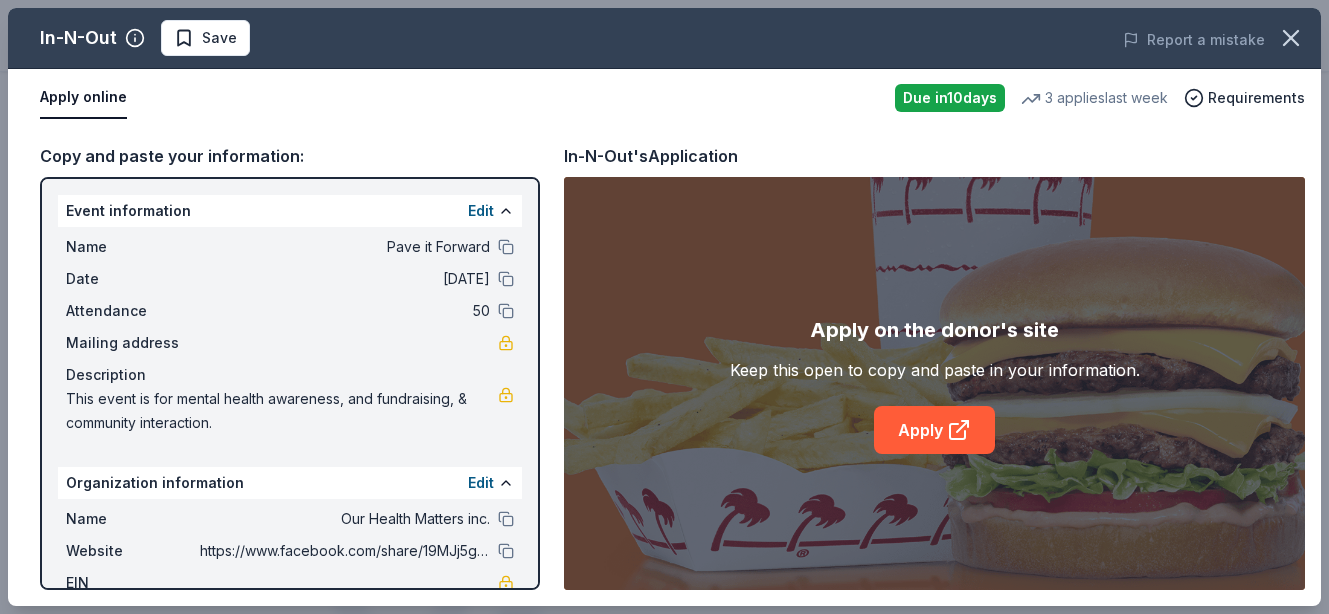 click on "Apply" at bounding box center [934, 430] 